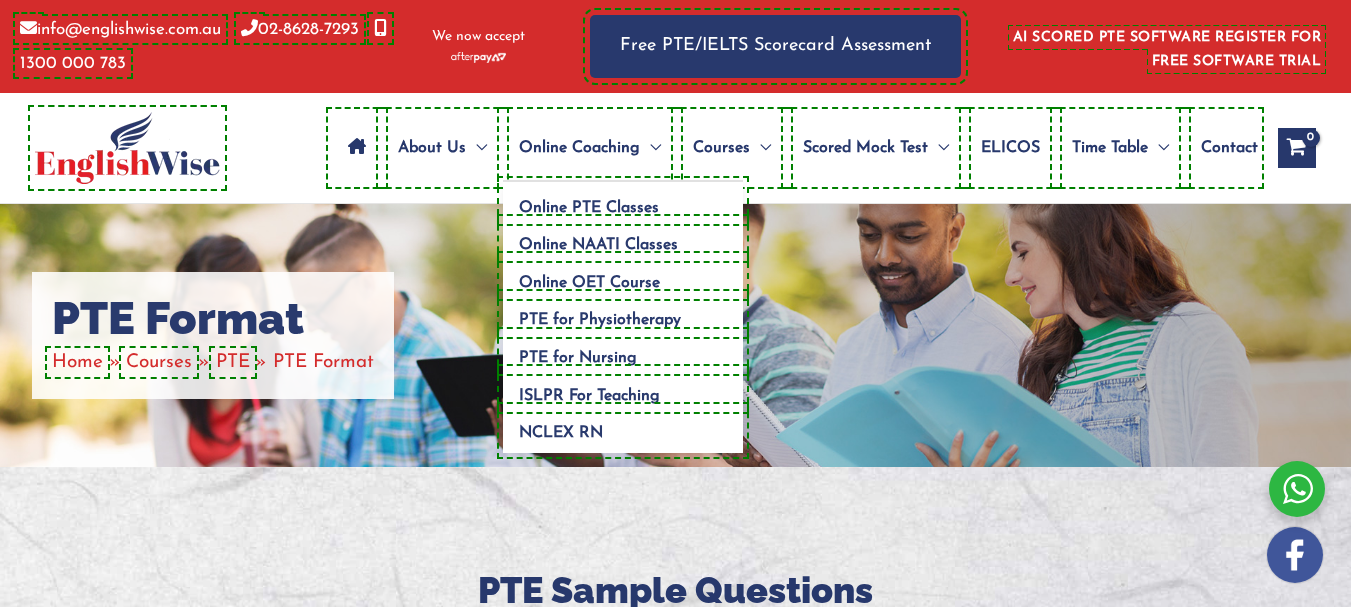 scroll, scrollTop: 0, scrollLeft: 0, axis: both 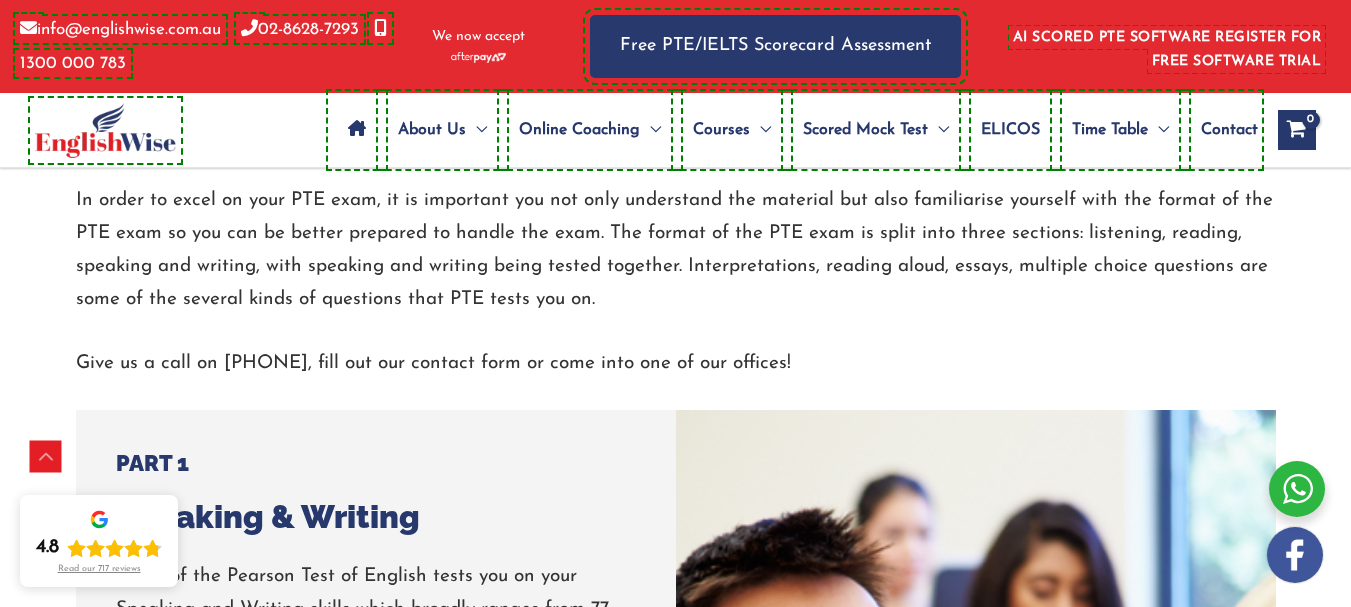 drag, startPoint x: 176, startPoint y: 220, endPoint x: 301, endPoint y: 227, distance: 125.19585 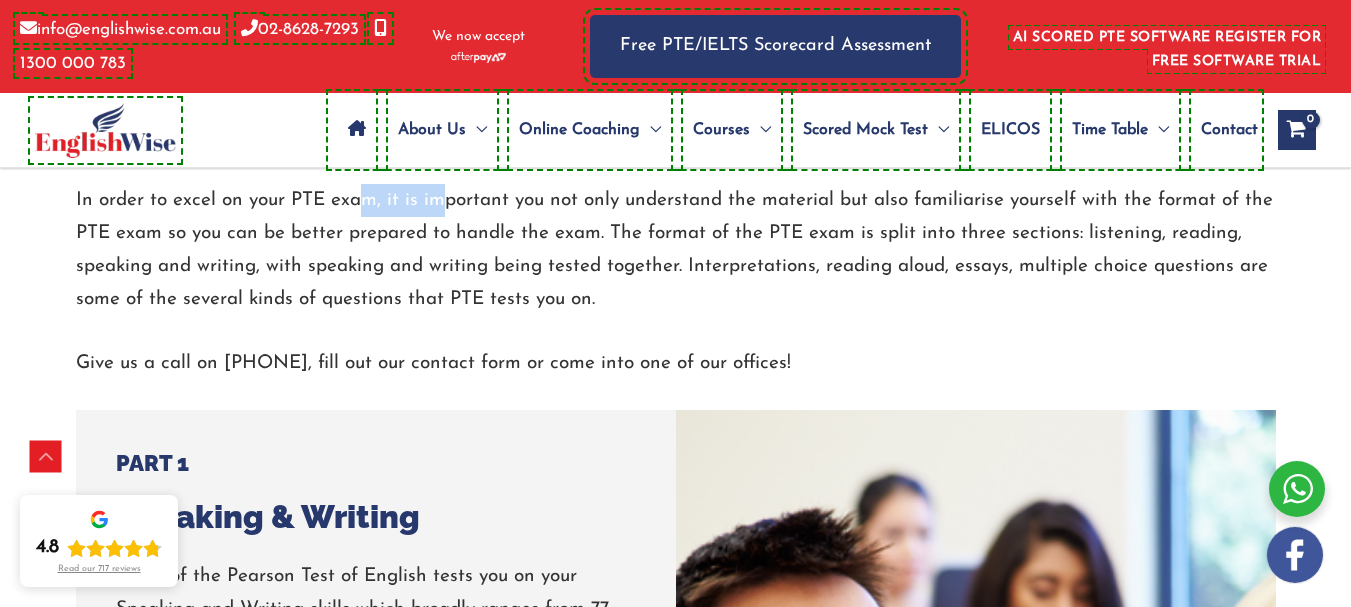 drag, startPoint x: 383, startPoint y: 219, endPoint x: 479, endPoint y: 220, distance: 96.00521 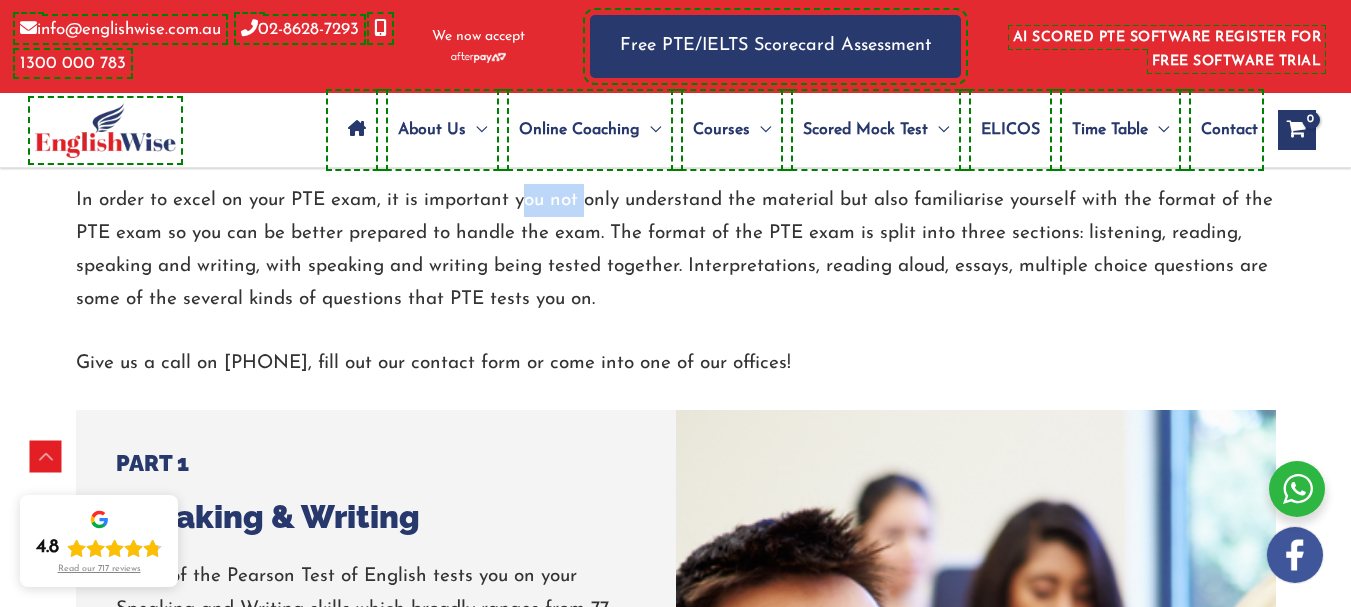 drag, startPoint x: 537, startPoint y: 221, endPoint x: 614, endPoint y: 225, distance: 77.10383 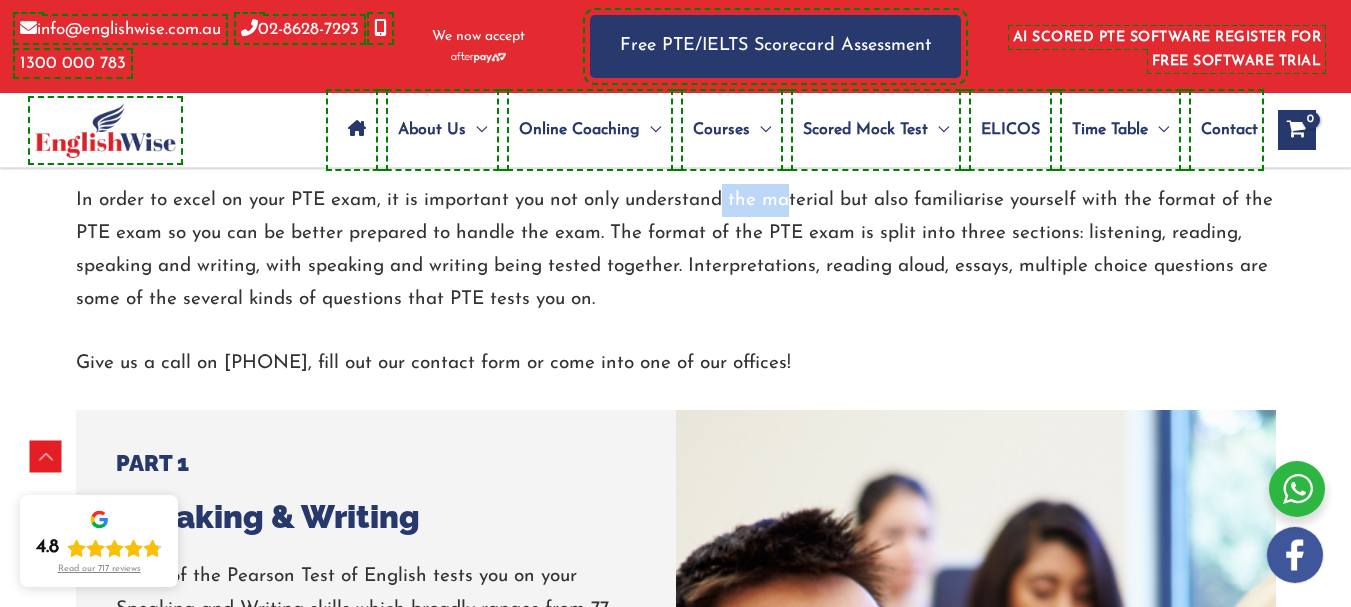 drag, startPoint x: 749, startPoint y: 221, endPoint x: 830, endPoint y: 225, distance: 81.09871 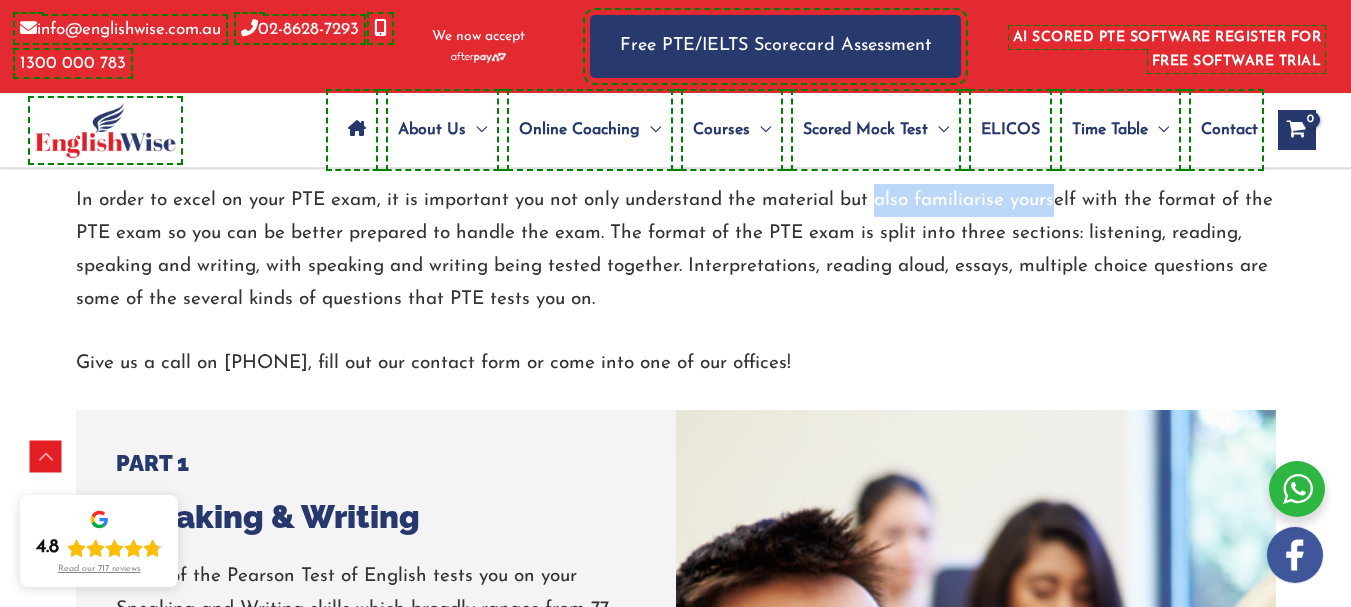 drag, startPoint x: 935, startPoint y: 227, endPoint x: 1091, endPoint y: 225, distance: 156.01282 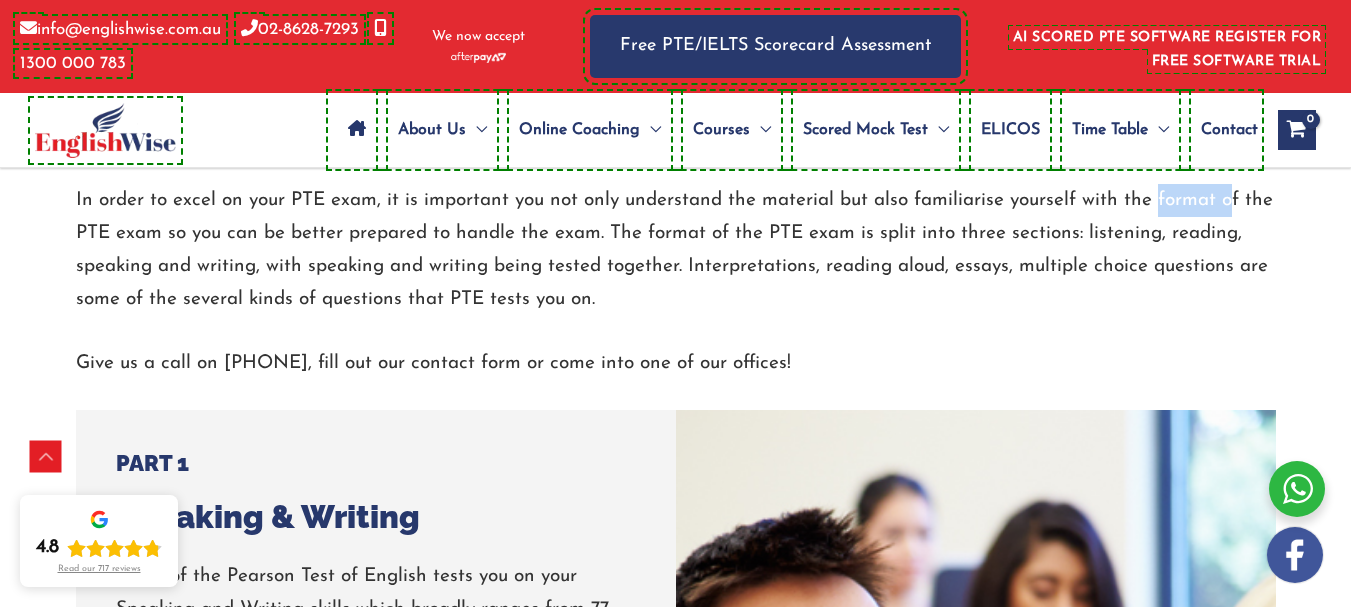 drag, startPoint x: 1193, startPoint y: 228, endPoint x: 1243, endPoint y: 231, distance: 50.08992 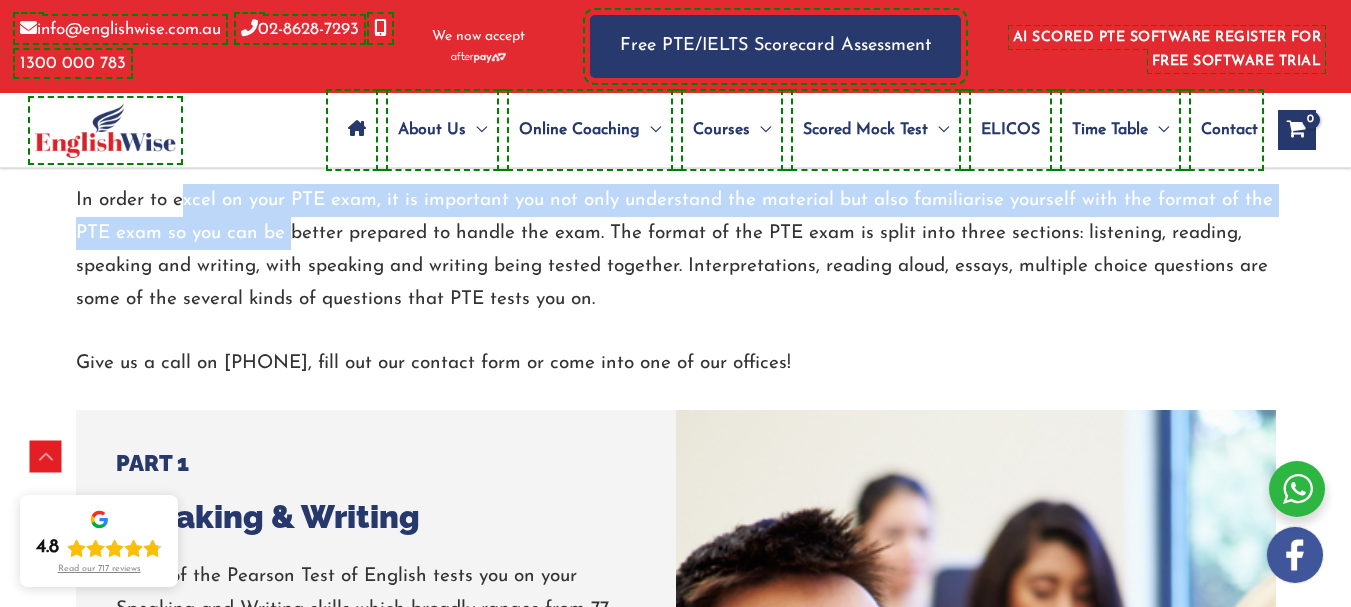 drag, startPoint x: 193, startPoint y: 236, endPoint x: 412, endPoint y: 257, distance: 220.00455 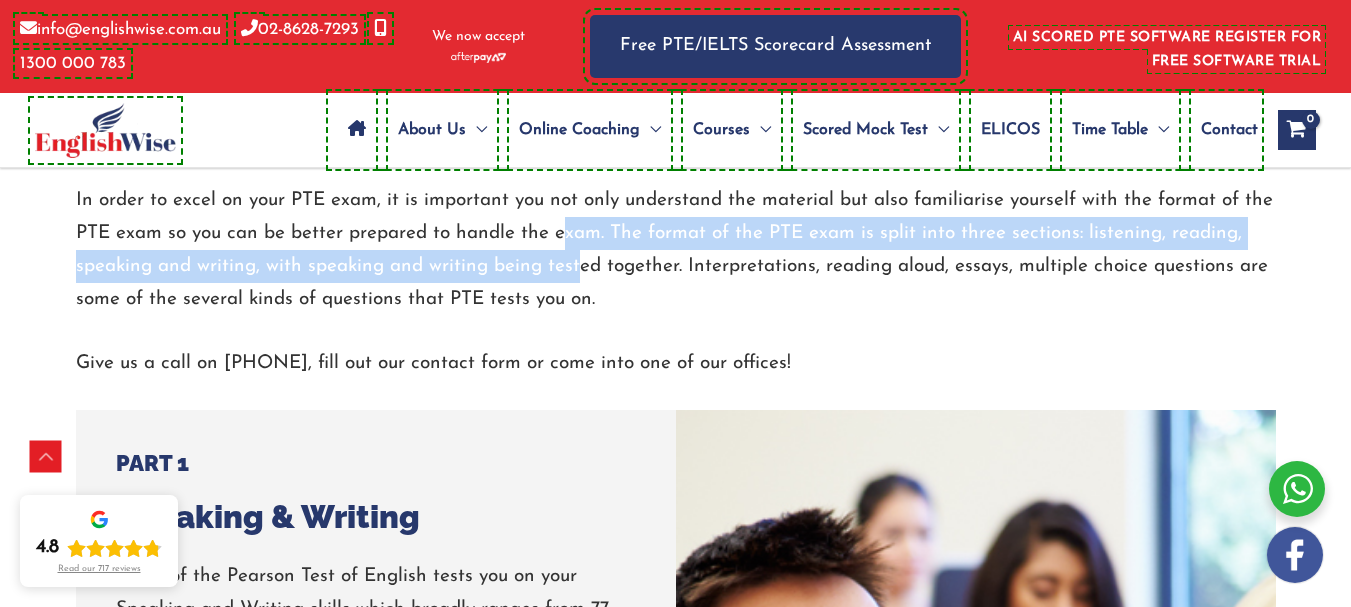 drag, startPoint x: 624, startPoint y: 275, endPoint x: 734, endPoint y: 276, distance: 110.00455 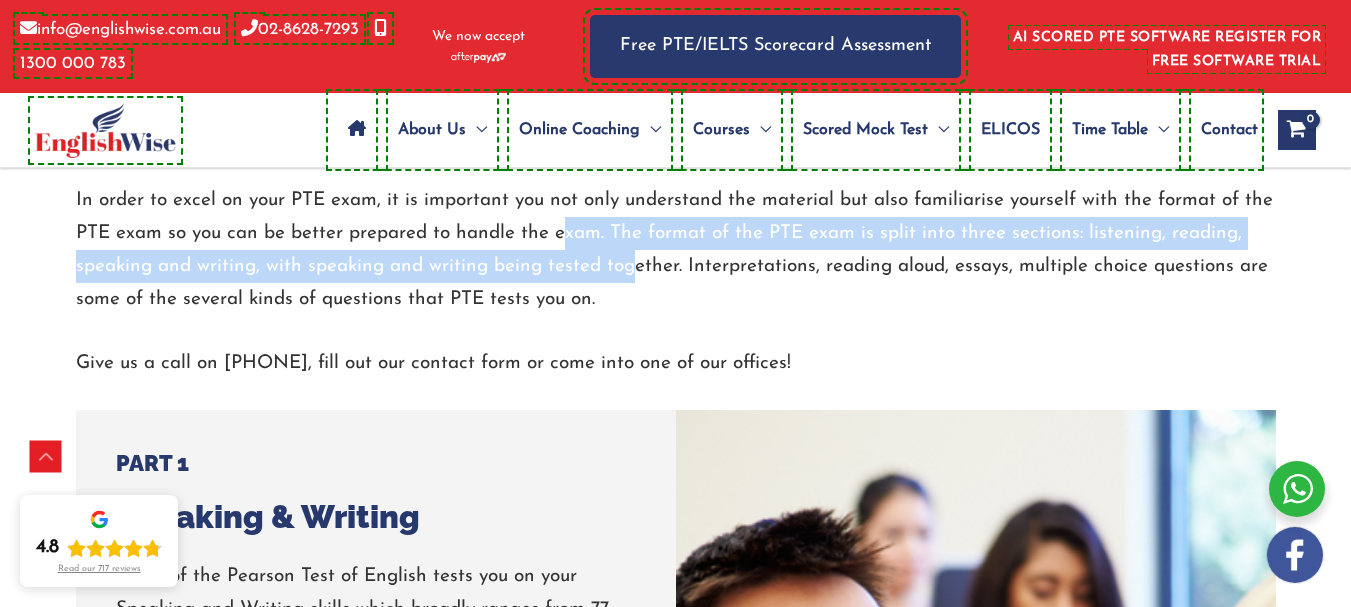 click on "In order to excel on your PTE exam, it is important you not only understand the material but also familiarise yourself with the format of the PTE exam so you can be better prepared to handle the exam. The format of the PTE exam is split into three sections: listening, reading, speaking and writing, with speaking and writing being tested together. Interpretations, reading aloud, essays, multiple choice questions are some of the several kinds of questions that PTE tests you on." at bounding box center (676, 250) 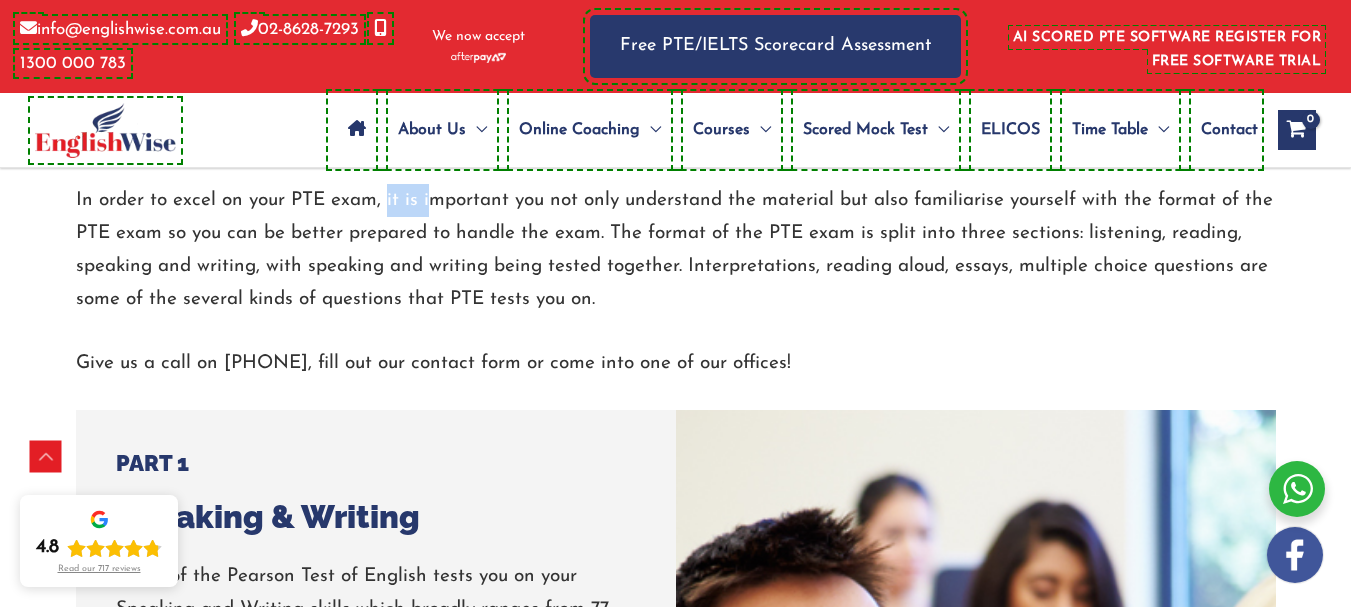 drag, startPoint x: 440, startPoint y: 216, endPoint x: 524, endPoint y: 207, distance: 84.48077 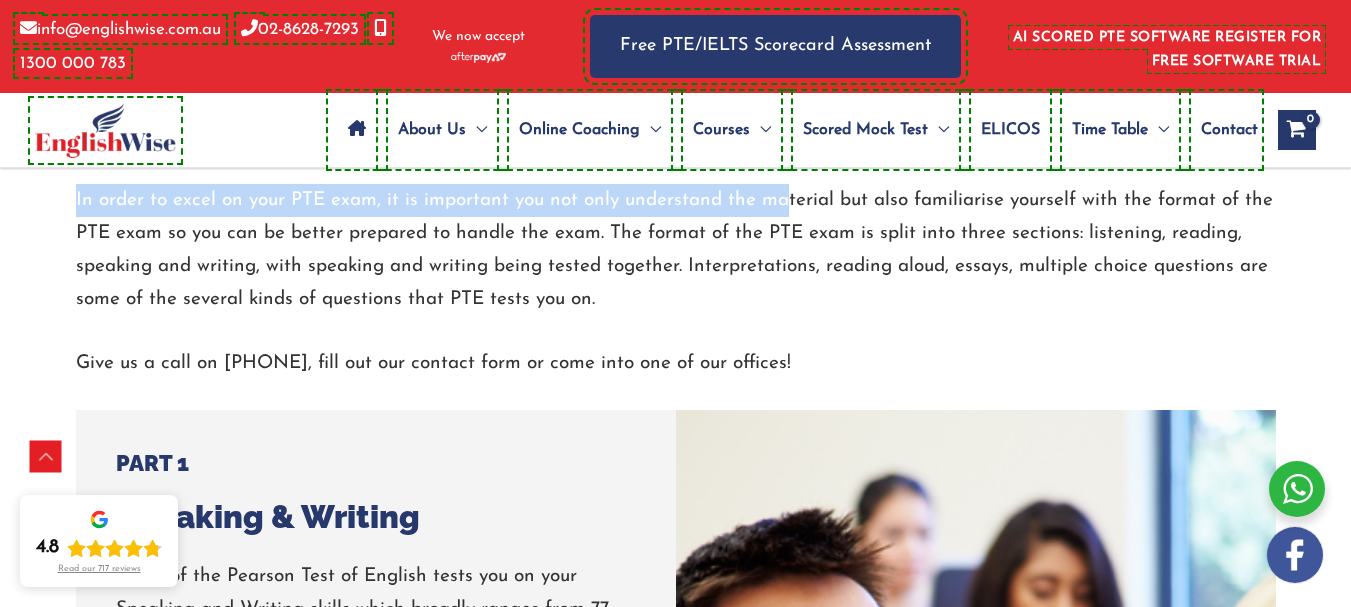 drag, startPoint x: 707, startPoint y: 204, endPoint x: 838, endPoint y: 215, distance: 131.46101 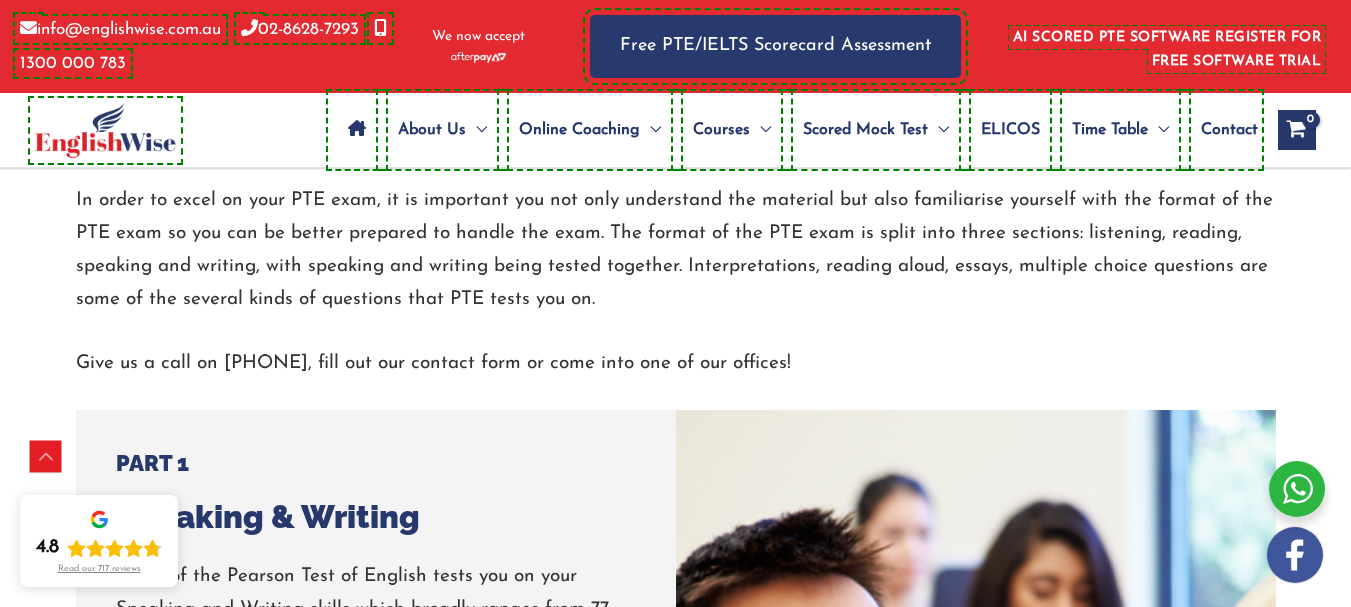 click on "In order to excel on your PTE exam, it is important you not only understand the material but also familiarise yourself with the format of the PTE exam so you can be better prepared to handle the exam. The format of the PTE exam is split into three sections: listening, reading, speaking and writing, with speaking and writing being tested together. Interpretations, reading aloud, essays, multiple choice questions are some of the several kinds of questions that PTE tests you on." at bounding box center [676, 250] 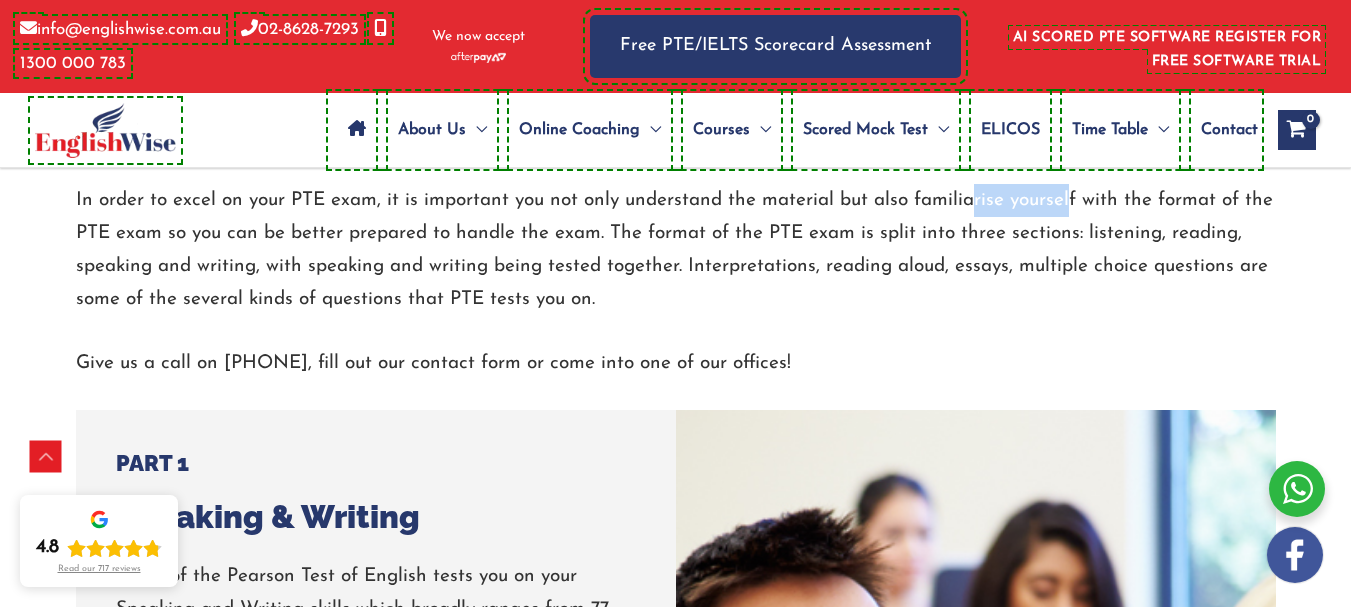 drag, startPoint x: 1030, startPoint y: 223, endPoint x: 1096, endPoint y: 223, distance: 66 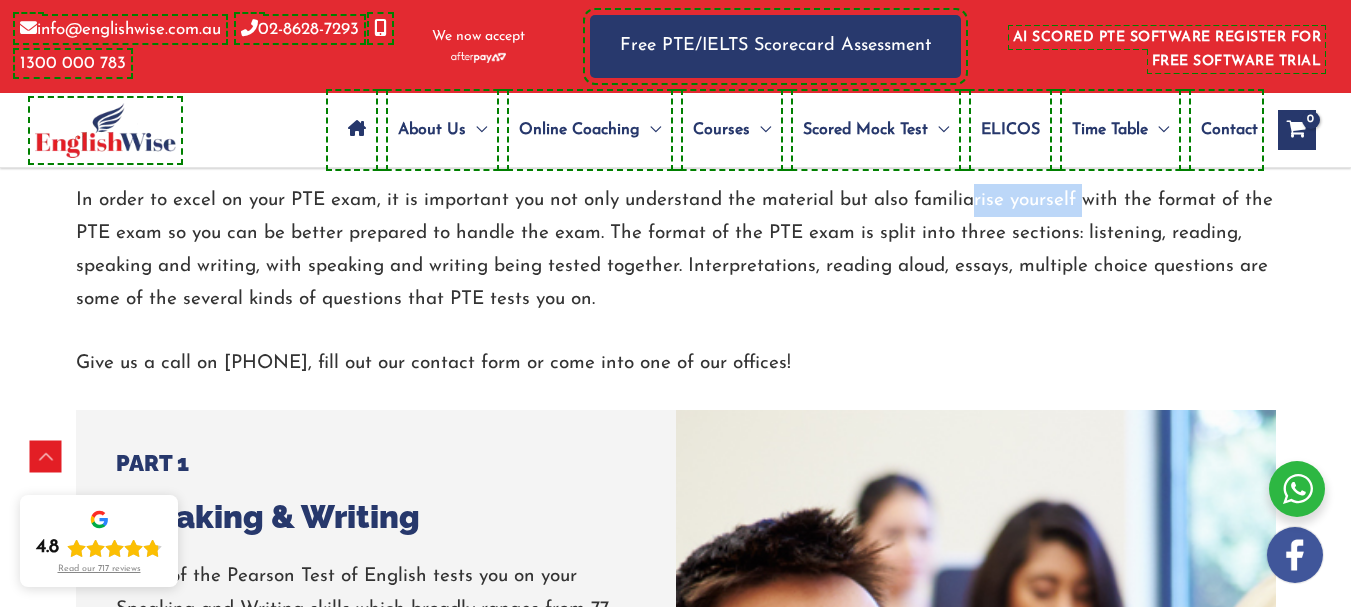 drag, startPoint x: 175, startPoint y: 248, endPoint x: 342, endPoint y: 262, distance: 167.5858 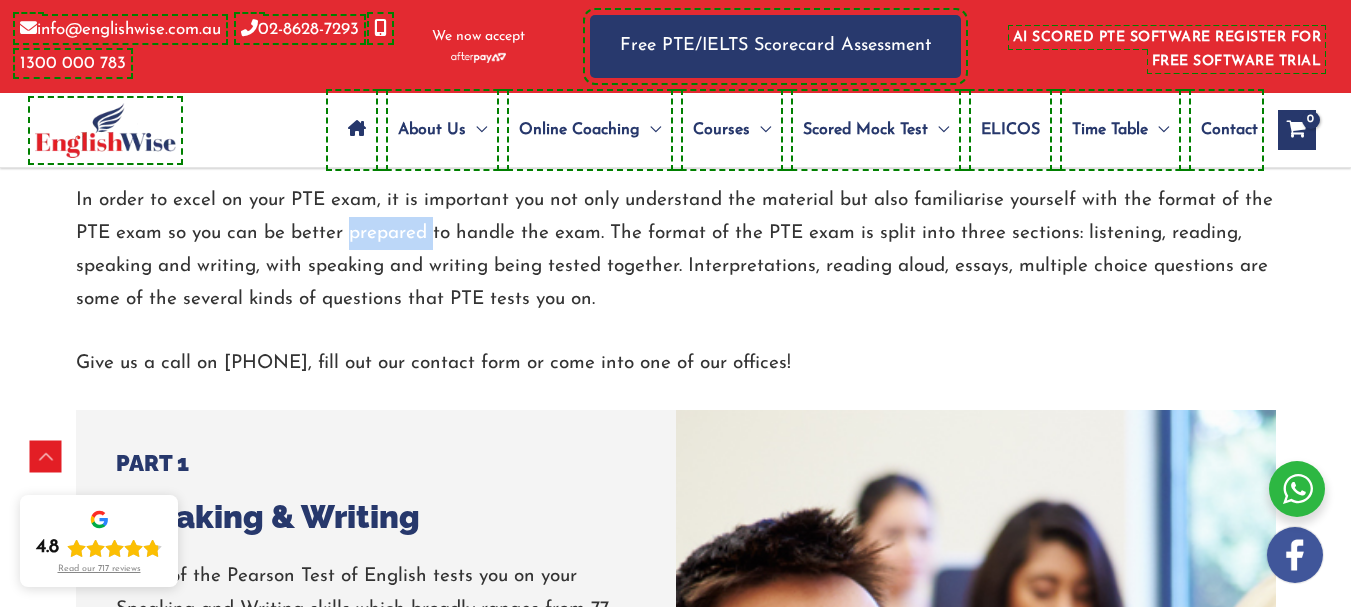 drag, startPoint x: 503, startPoint y: 262, endPoint x: 517, endPoint y: 262, distance: 14 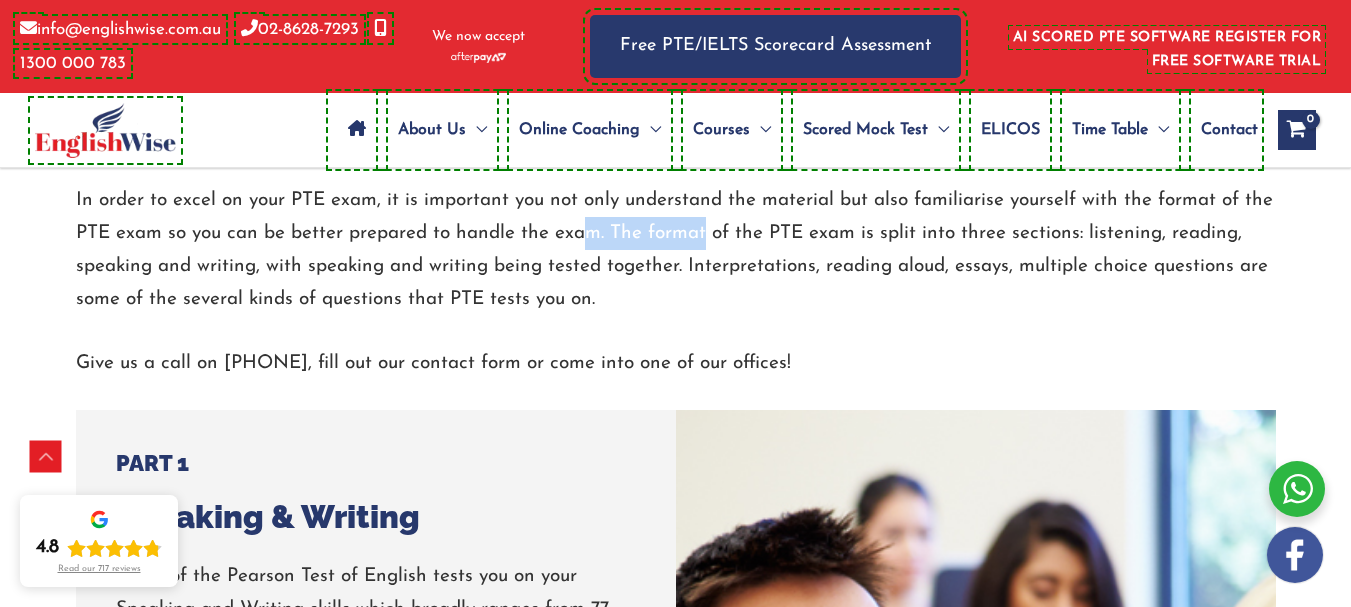 drag, startPoint x: 653, startPoint y: 271, endPoint x: 894, endPoint y: 258, distance: 241.35037 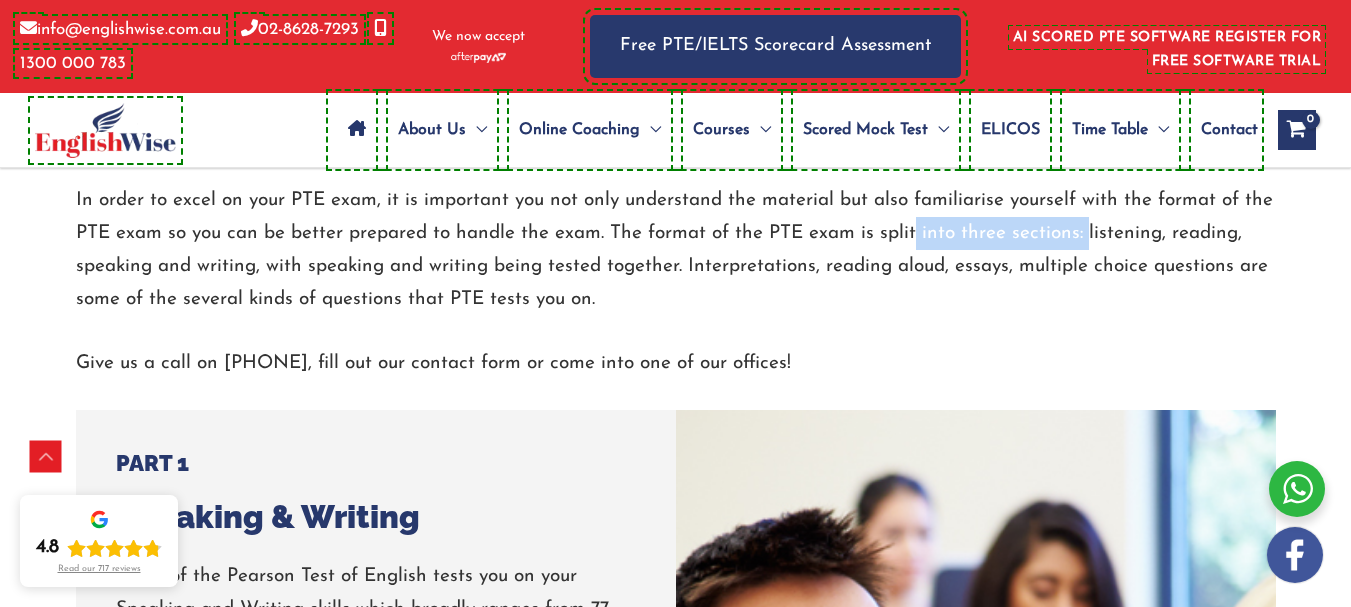 drag, startPoint x: 1076, startPoint y: 260, endPoint x: 1133, endPoint y: 262, distance: 57.035076 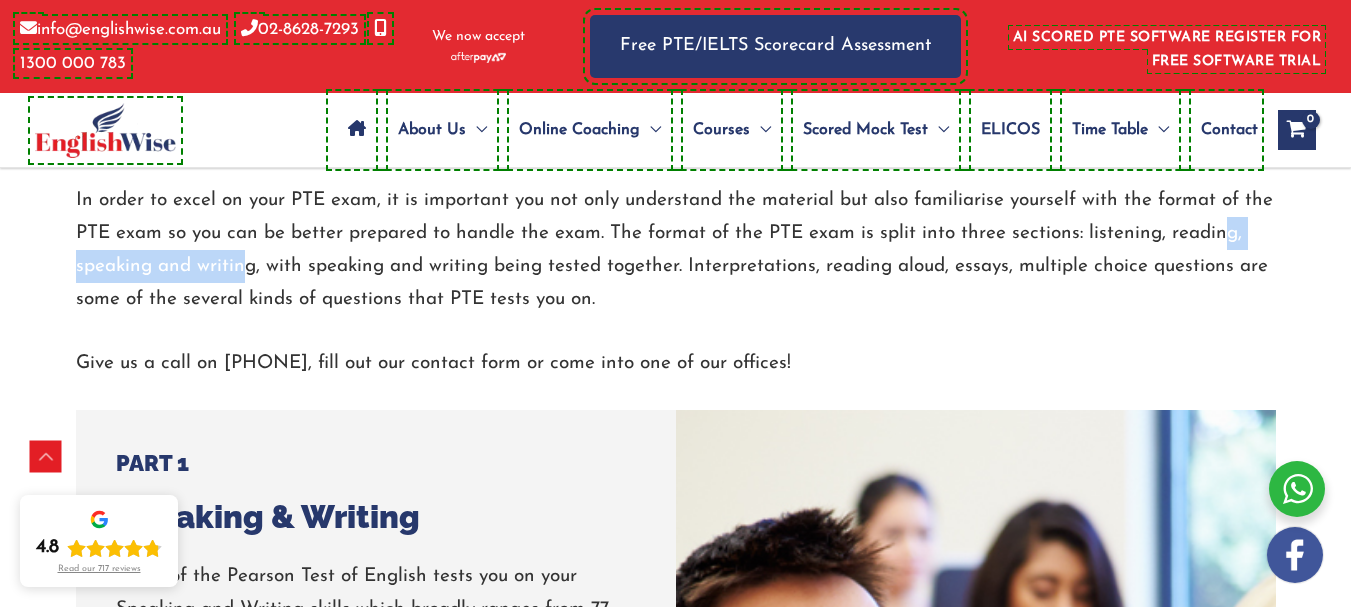 drag, startPoint x: 258, startPoint y: 293, endPoint x: 416, endPoint y: 295, distance: 158.01266 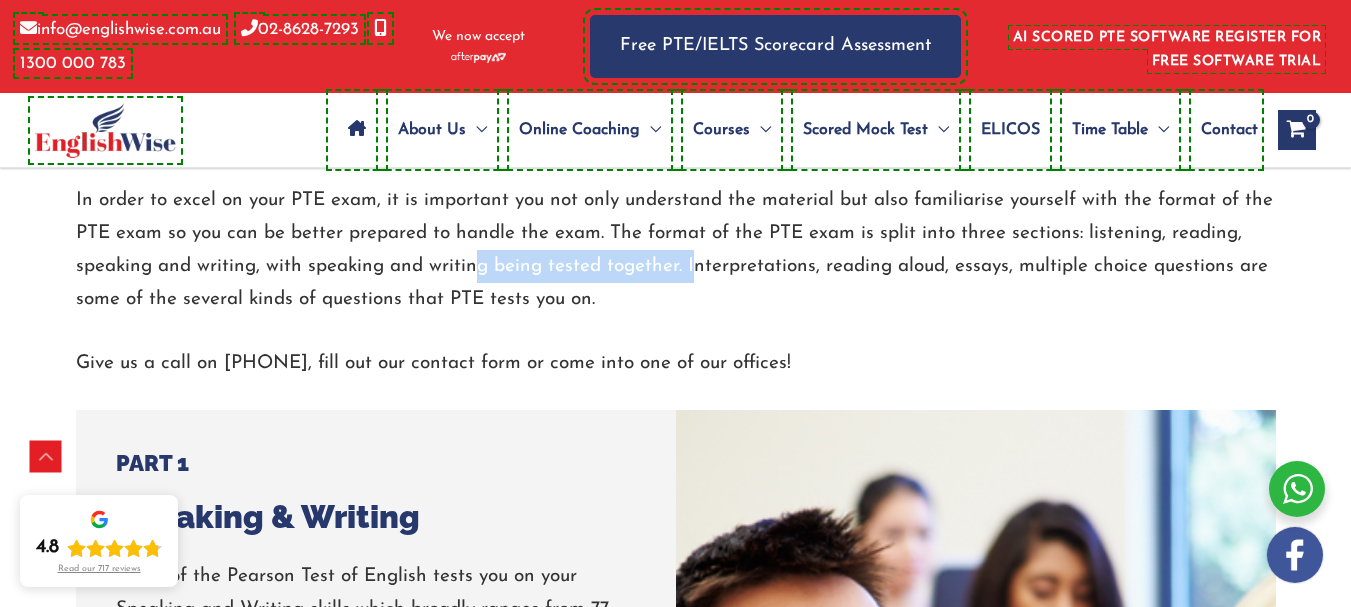 drag, startPoint x: 722, startPoint y: 289, endPoint x: 859, endPoint y: 288, distance: 137.00365 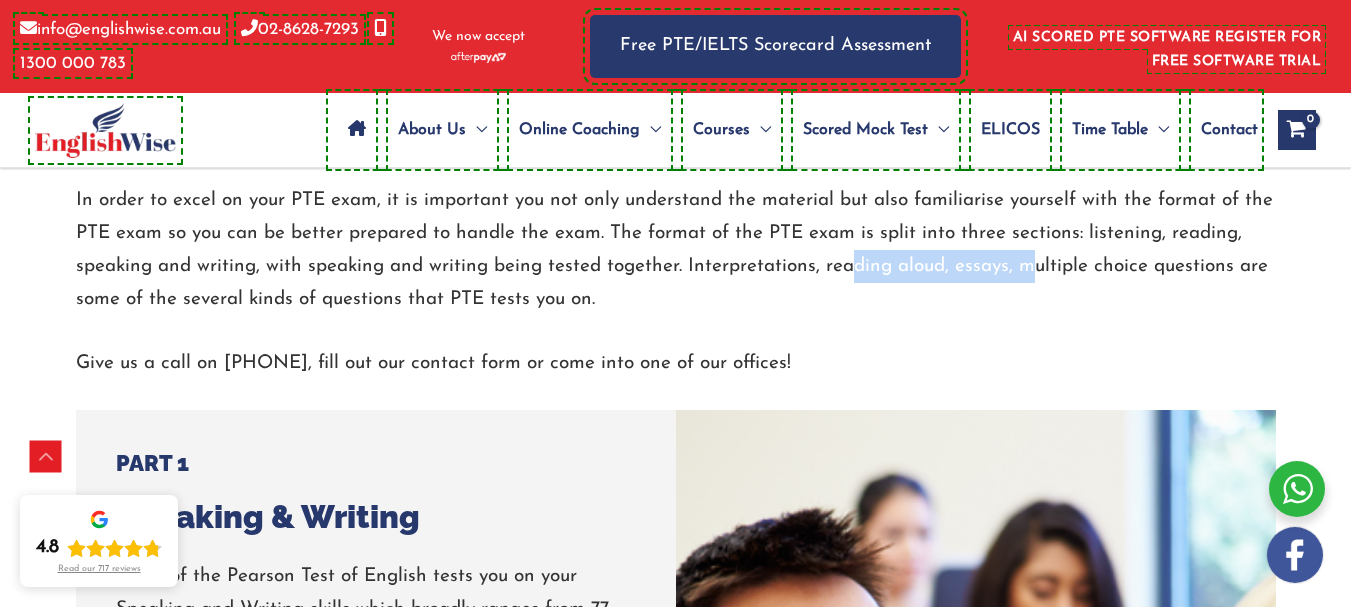 drag, startPoint x: 1020, startPoint y: 291, endPoint x: 1142, endPoint y: 293, distance: 122.016396 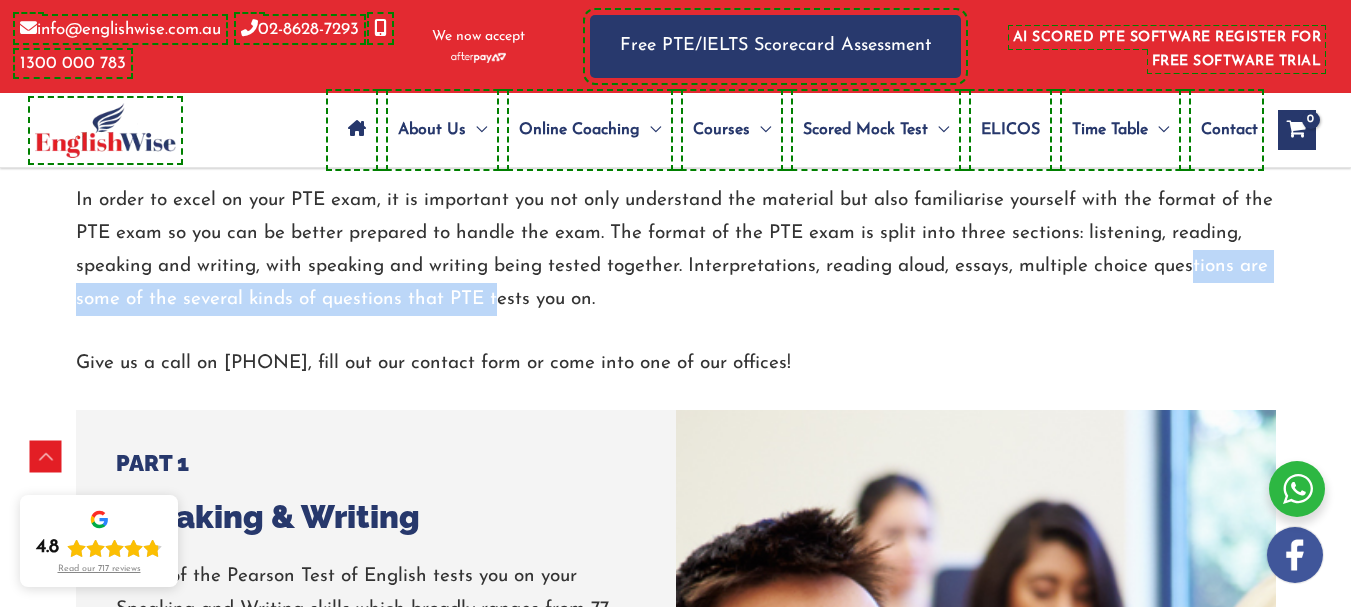 drag, startPoint x: 133, startPoint y: 327, endPoint x: 629, endPoint y: 318, distance: 496.08163 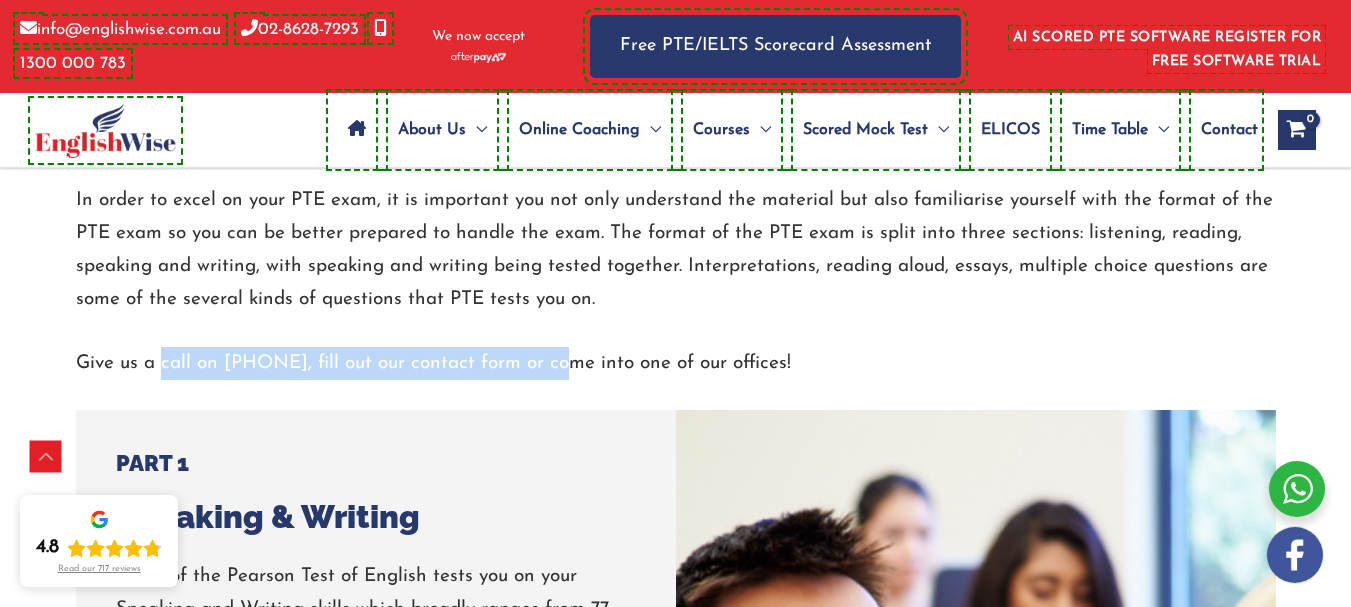 drag, startPoint x: 173, startPoint y: 391, endPoint x: 596, endPoint y: 399, distance: 423.07565 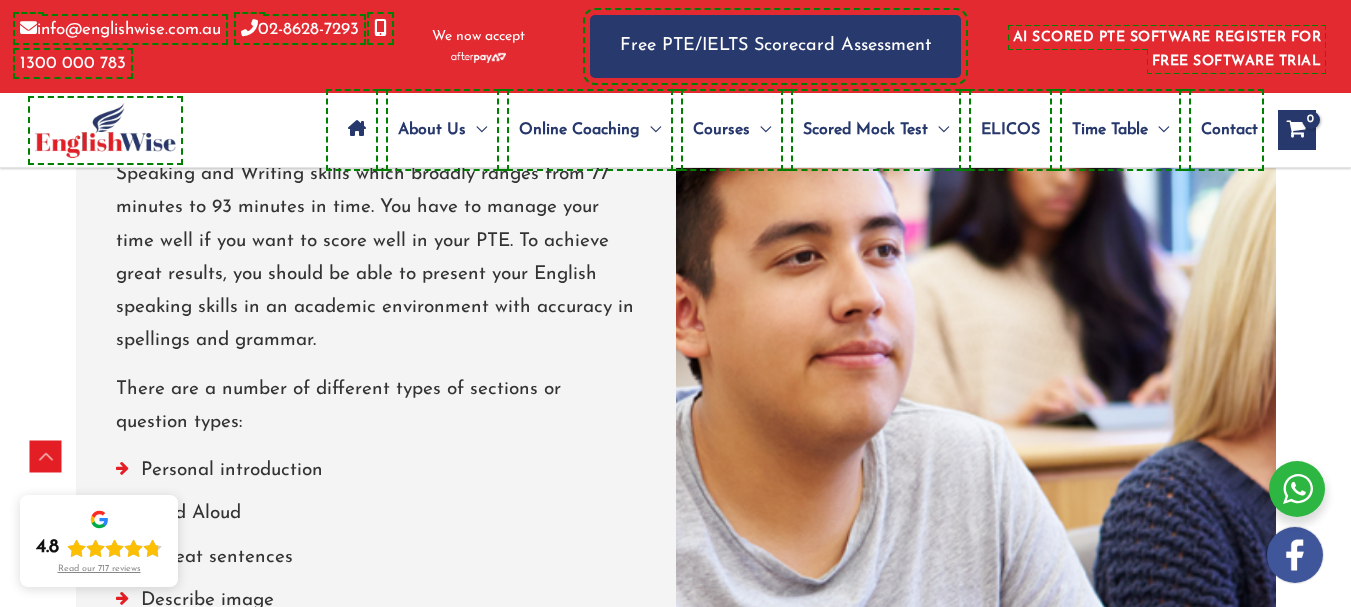 scroll, scrollTop: 1700, scrollLeft: 0, axis: vertical 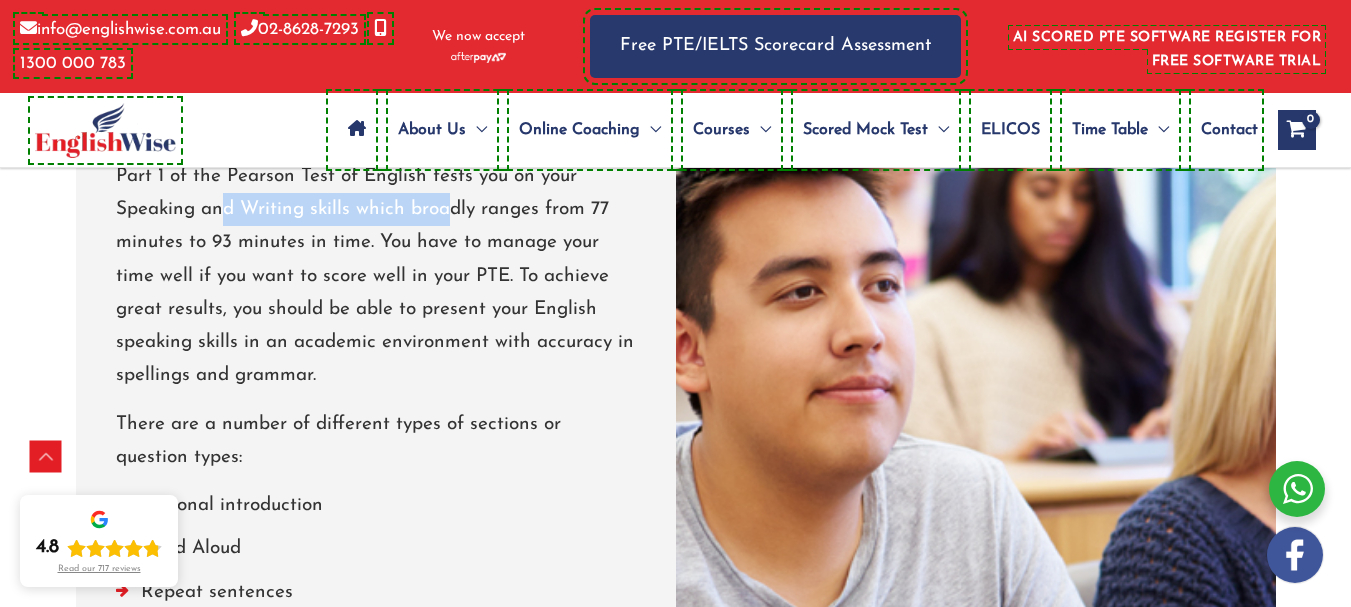 drag, startPoint x: 249, startPoint y: 256, endPoint x: 504, endPoint y: 245, distance: 255.23715 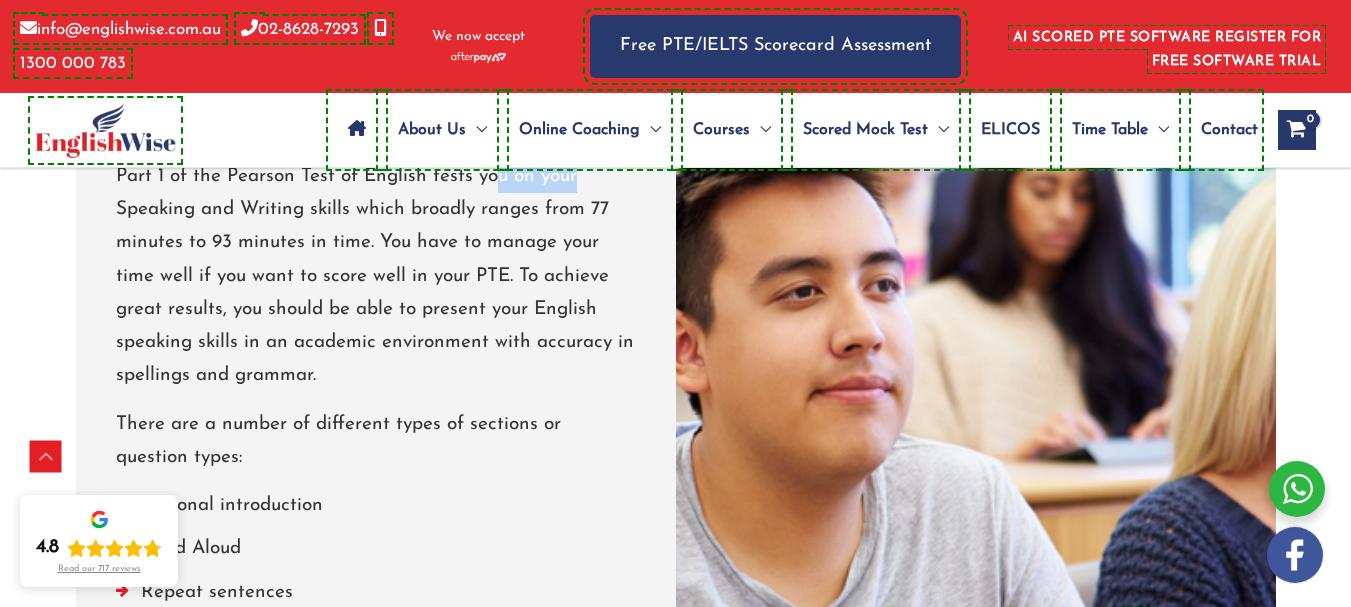 drag, startPoint x: 510, startPoint y: 236, endPoint x: 601, endPoint y: 230, distance: 91.197586 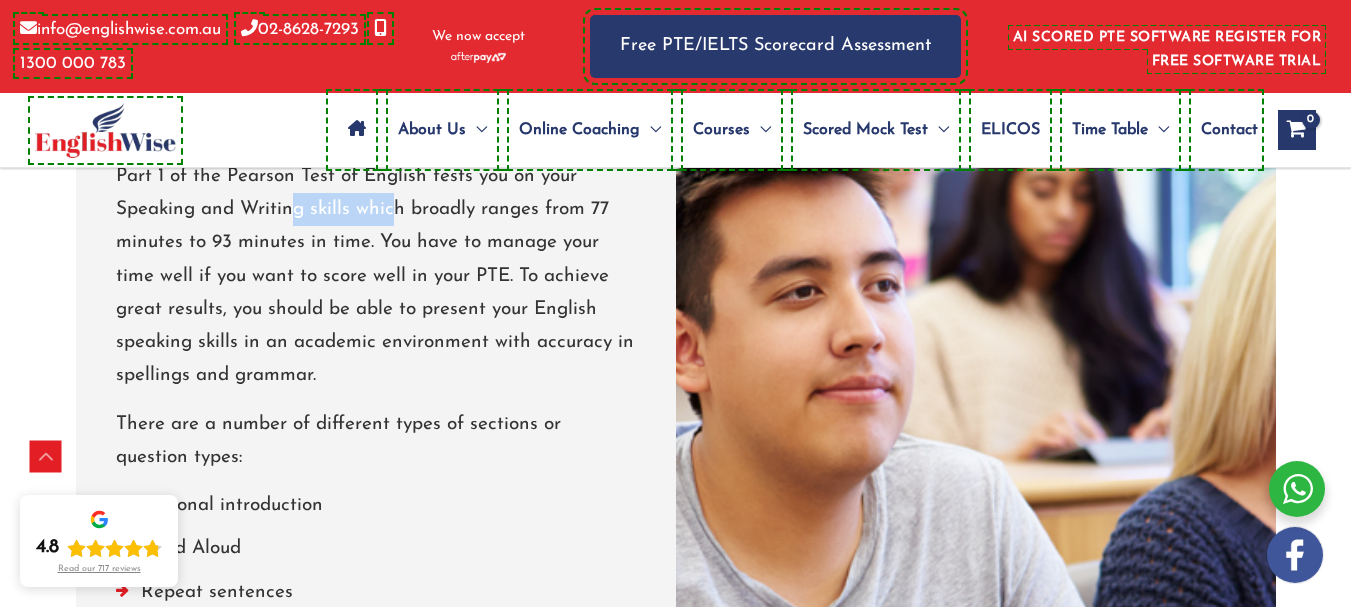 drag, startPoint x: 343, startPoint y: 271, endPoint x: 415, endPoint y: 271, distance: 72 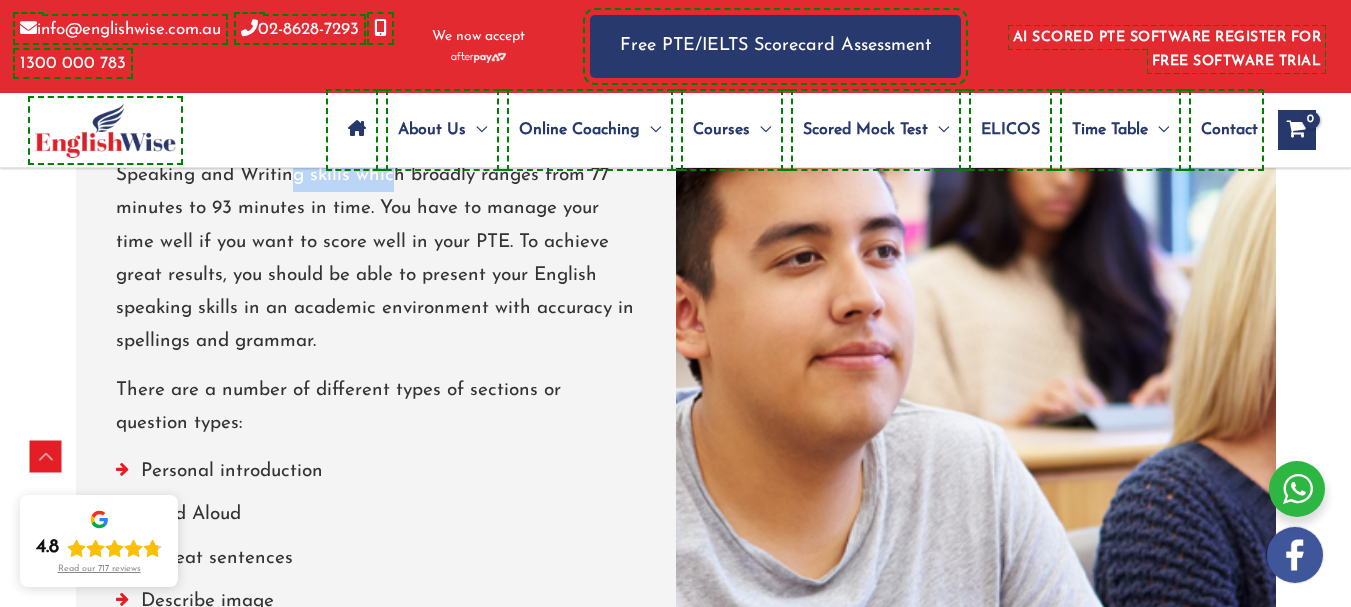 scroll, scrollTop: 1700, scrollLeft: 0, axis: vertical 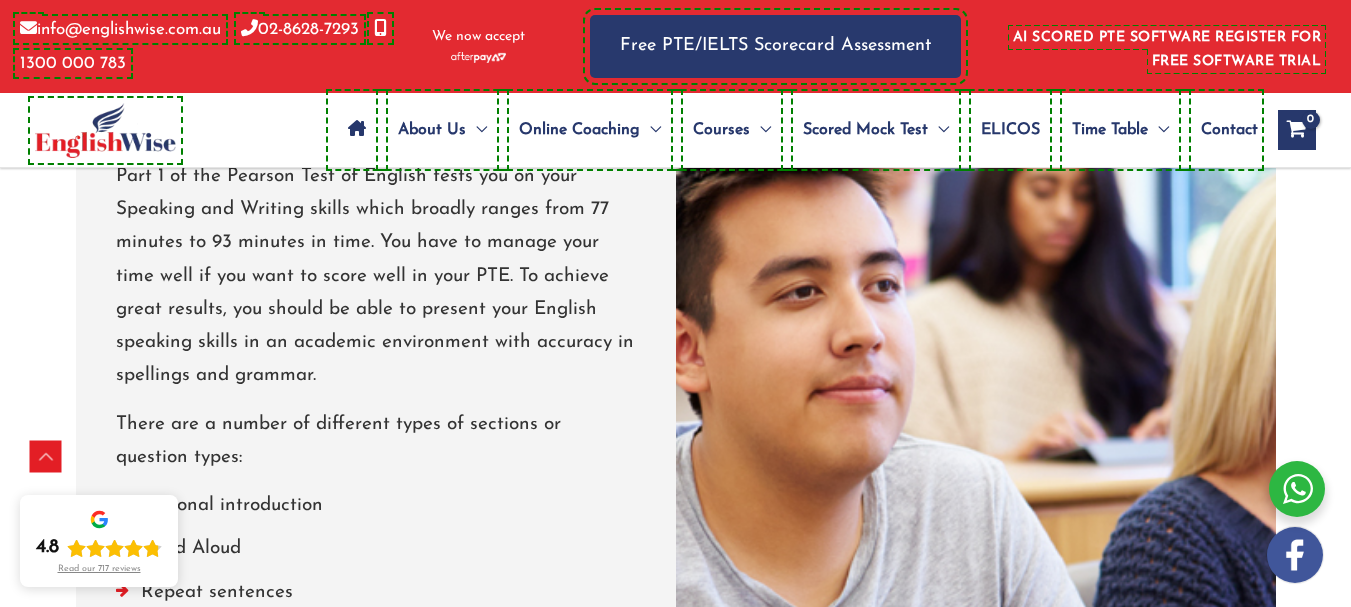 click on "Part 1 of the Pearson Test of English tests you on your Speaking and Writing skills which broadly ranges from 77 minutes to 93 minutes in time. You have to manage your time well if you want to score well in your PTE. To achieve great results, you should be able to present your English speaking skills in an academic environment with accuracy in spellings and grammar." at bounding box center (376, 276) 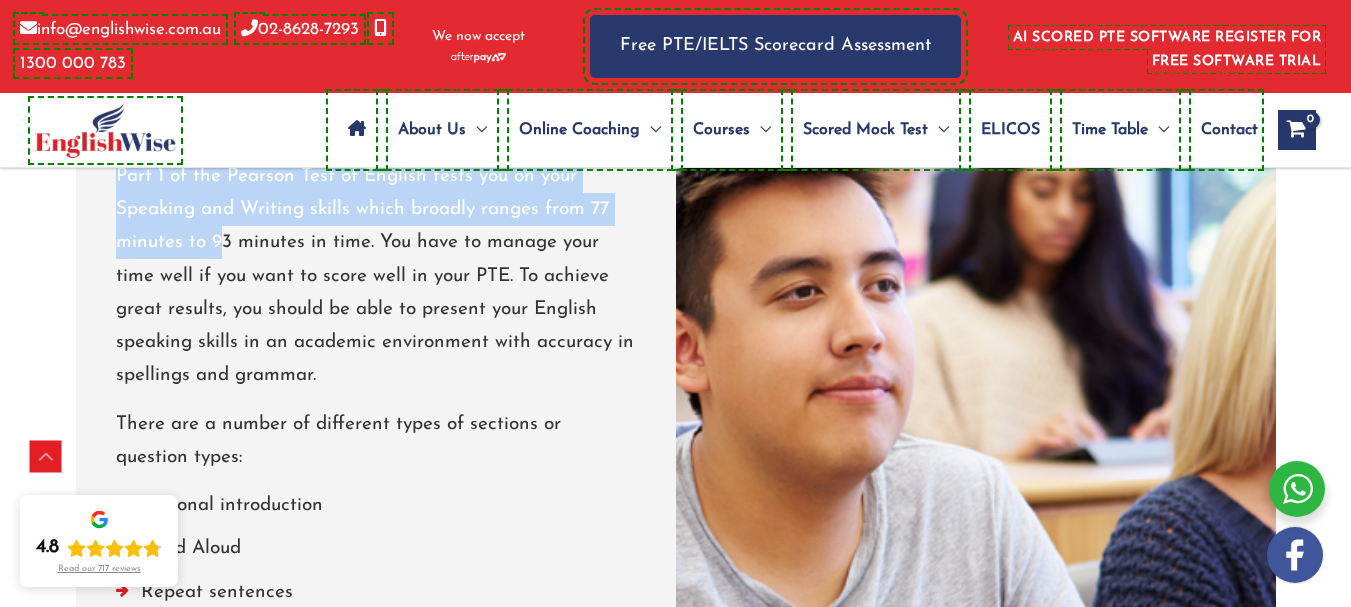 drag, startPoint x: 128, startPoint y: 259, endPoint x: 238, endPoint y: 294, distance: 115.43397 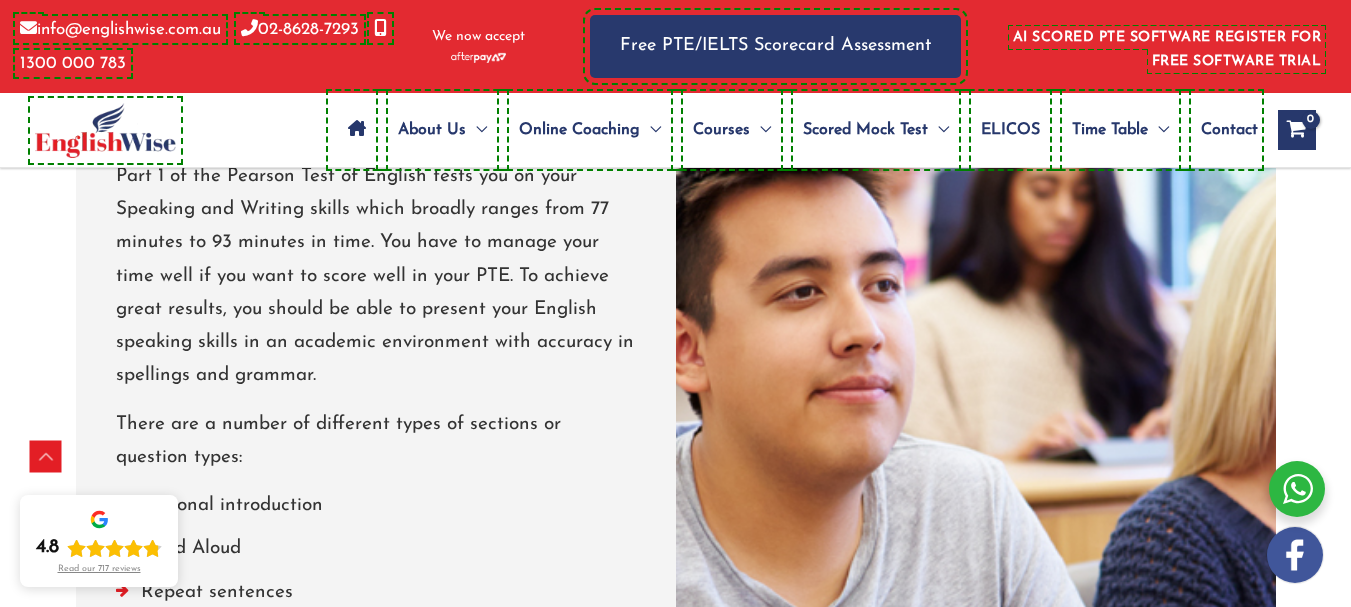click on "Part 1 of the Pearson Test of English tests you on your Speaking and Writing skills which broadly ranges from 77 minutes to 93 minutes in time. You have to manage your time well if you want to score well in your PTE. To achieve great results, you should be able to present your English speaking skills in an academic environment with accuracy in spellings and grammar." at bounding box center [376, 276] 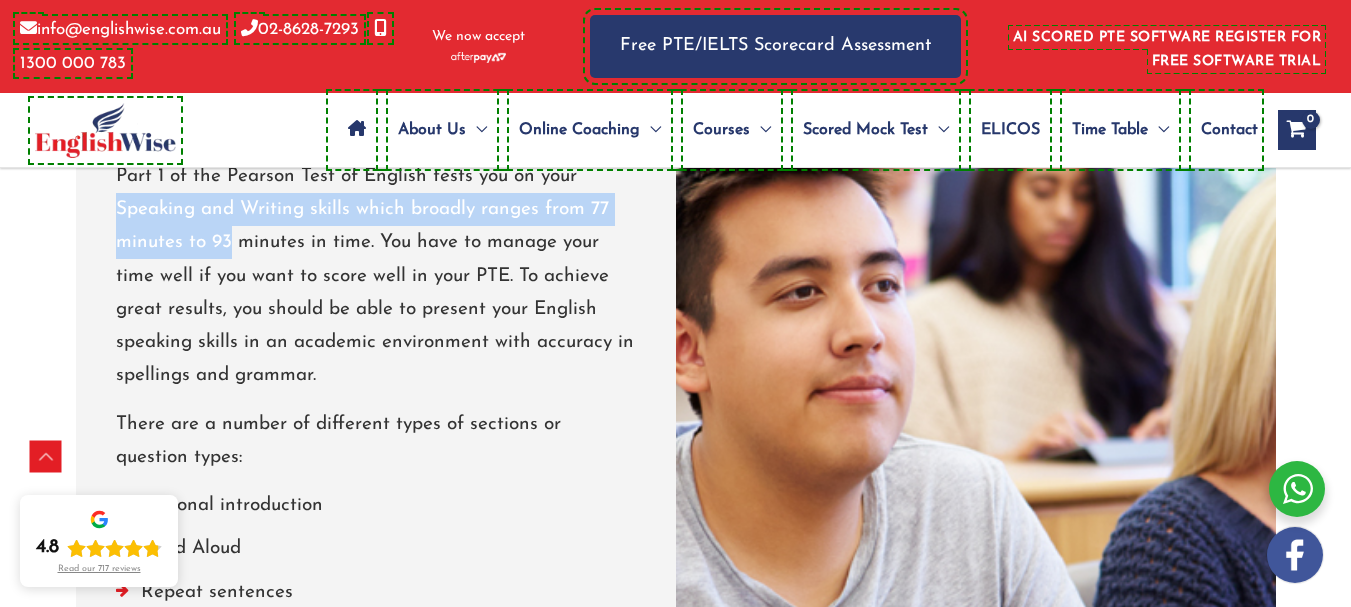 drag, startPoint x: 245, startPoint y: 298, endPoint x: 134, endPoint y: 266, distance: 115.52056 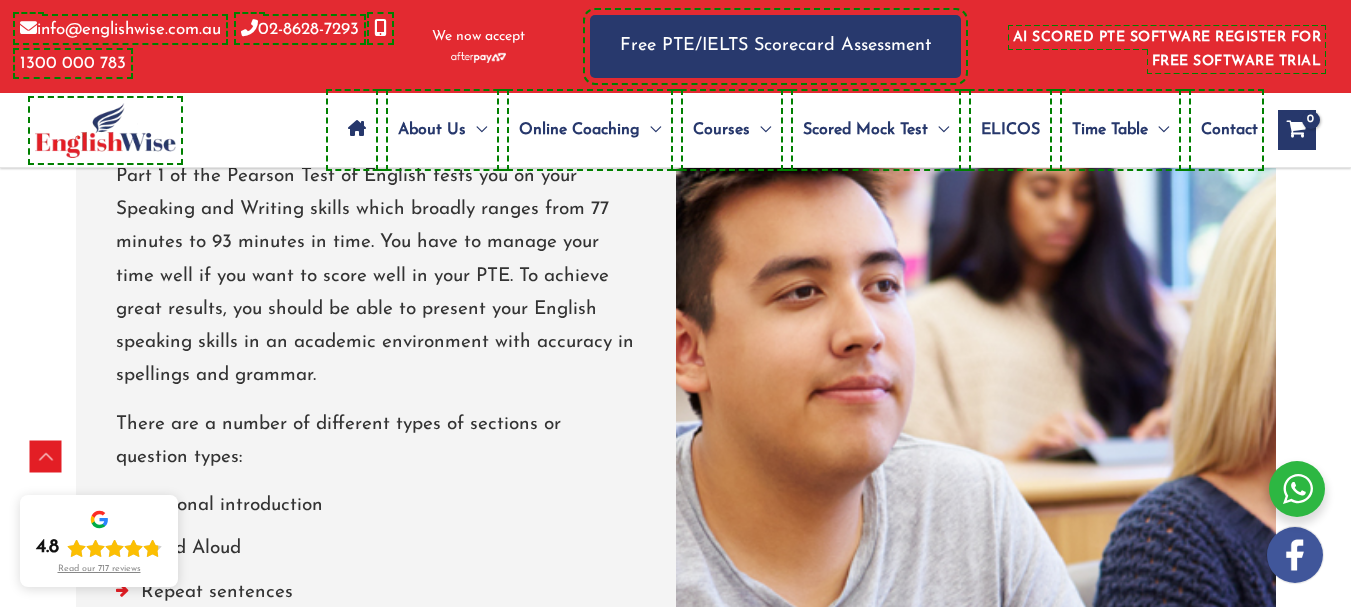 click on "Part 1 of the Pearson Test of English tests you on your Speaking and Writing skills which broadly ranges from 77 minutes to 93 minutes in time. You have to manage your time well if you want to score well in your PTE. To achieve great results, you should be able to present your English speaking skills in an academic environment with accuracy in spellings and grammar." at bounding box center (376, 276) 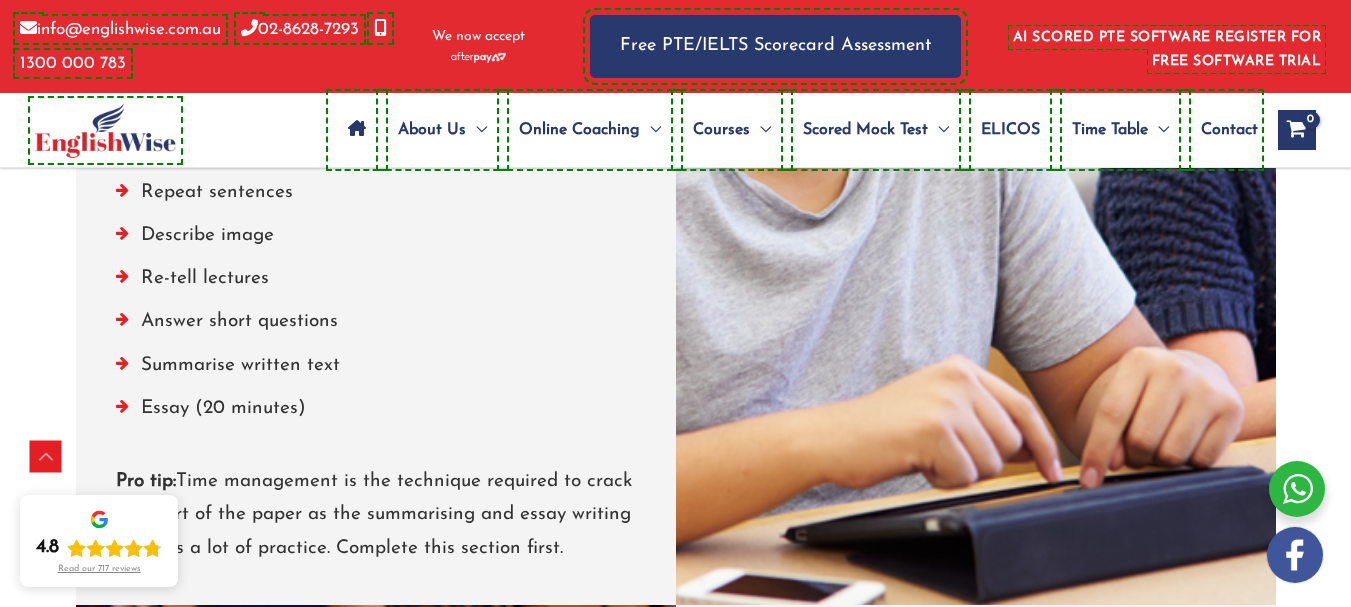 scroll, scrollTop: 2000, scrollLeft: 0, axis: vertical 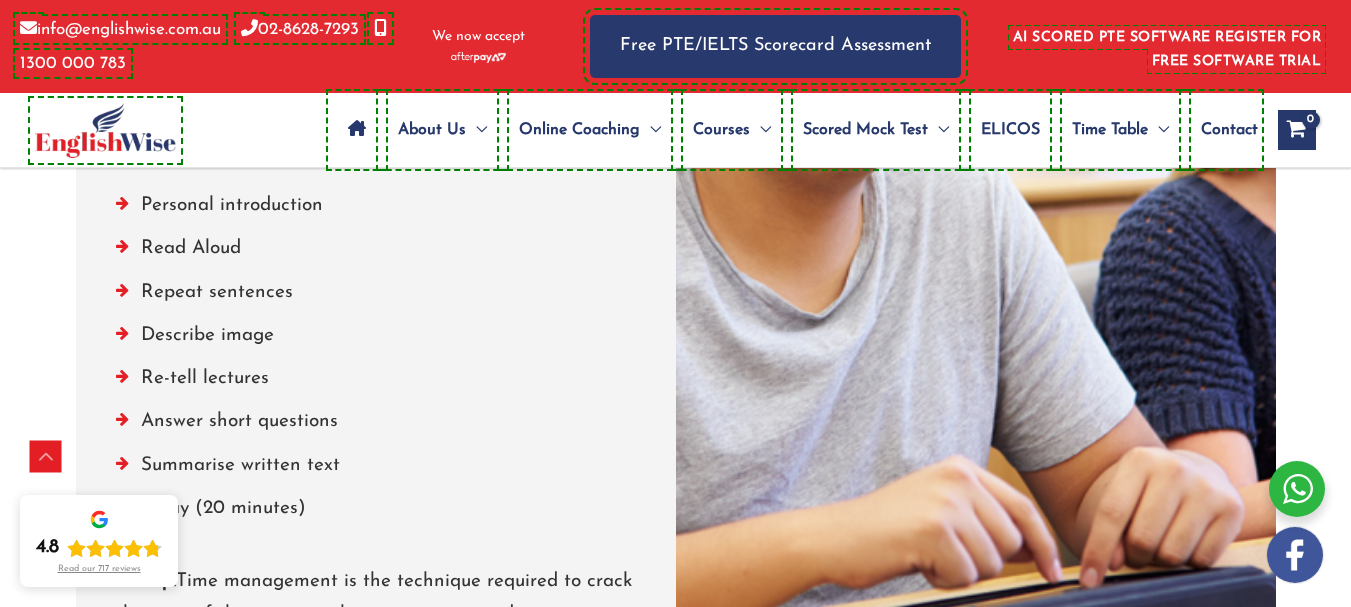 drag, startPoint x: 231, startPoint y: 252, endPoint x: 242, endPoint y: 269, distance: 20.248457 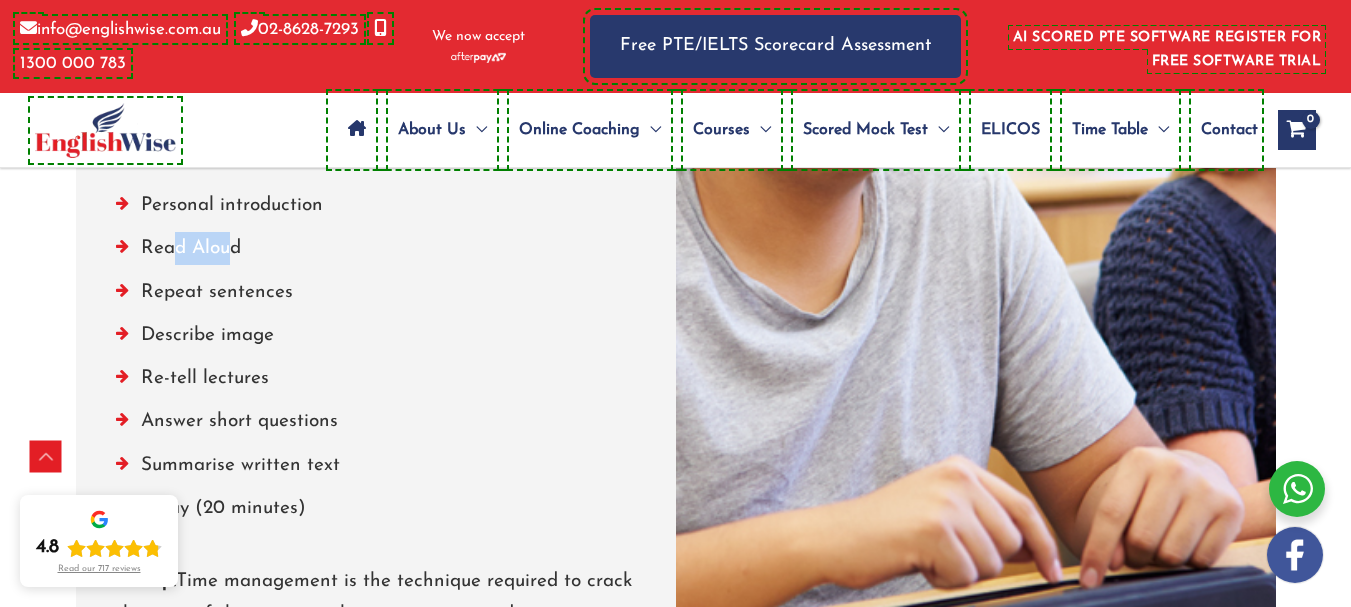 drag, startPoint x: 191, startPoint y: 295, endPoint x: 262, endPoint y: 305, distance: 71.70077 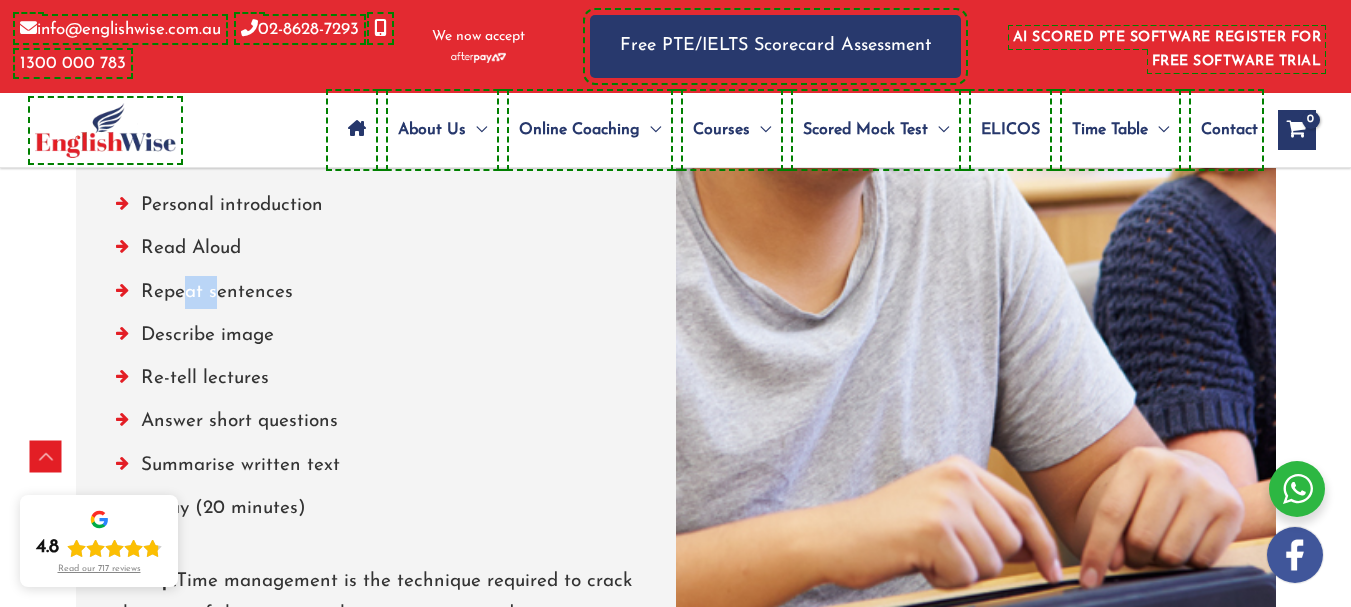 click on "Repeat sentences" at bounding box center [376, 297] 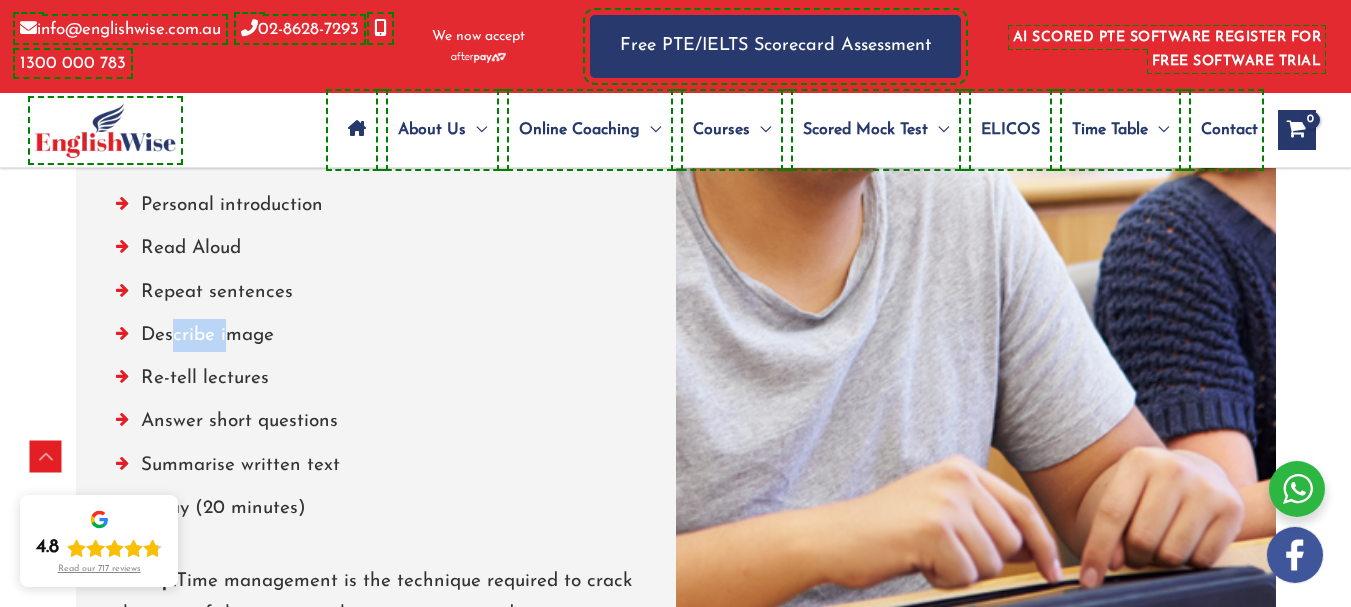 drag, startPoint x: 184, startPoint y: 391, endPoint x: 243, endPoint y: 401, distance: 59.841457 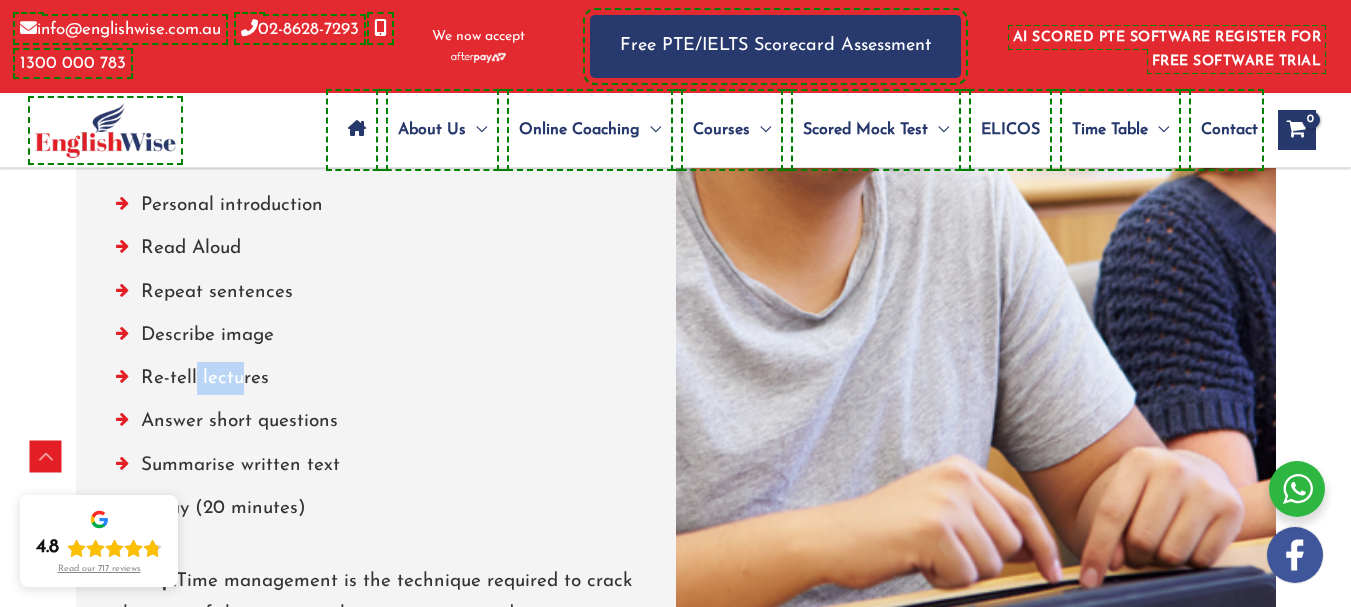 click on "Re-tell lectures" at bounding box center (376, 383) 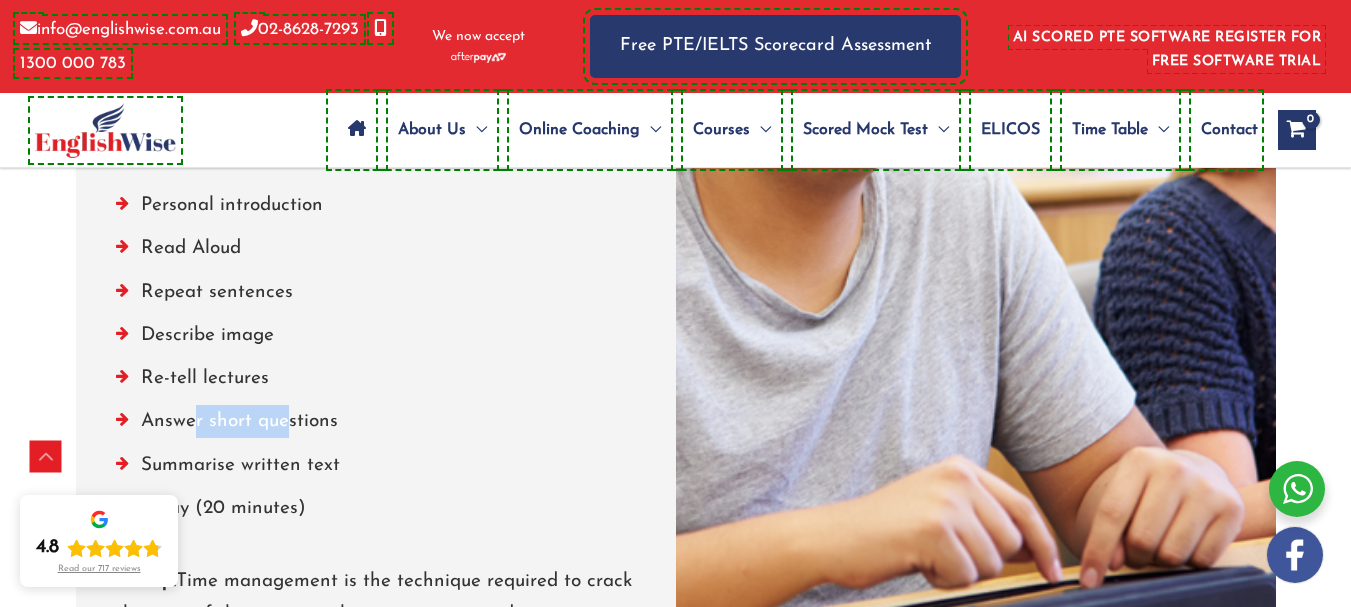 drag, startPoint x: 295, startPoint y: 473, endPoint x: 320, endPoint y: 448, distance: 35.35534 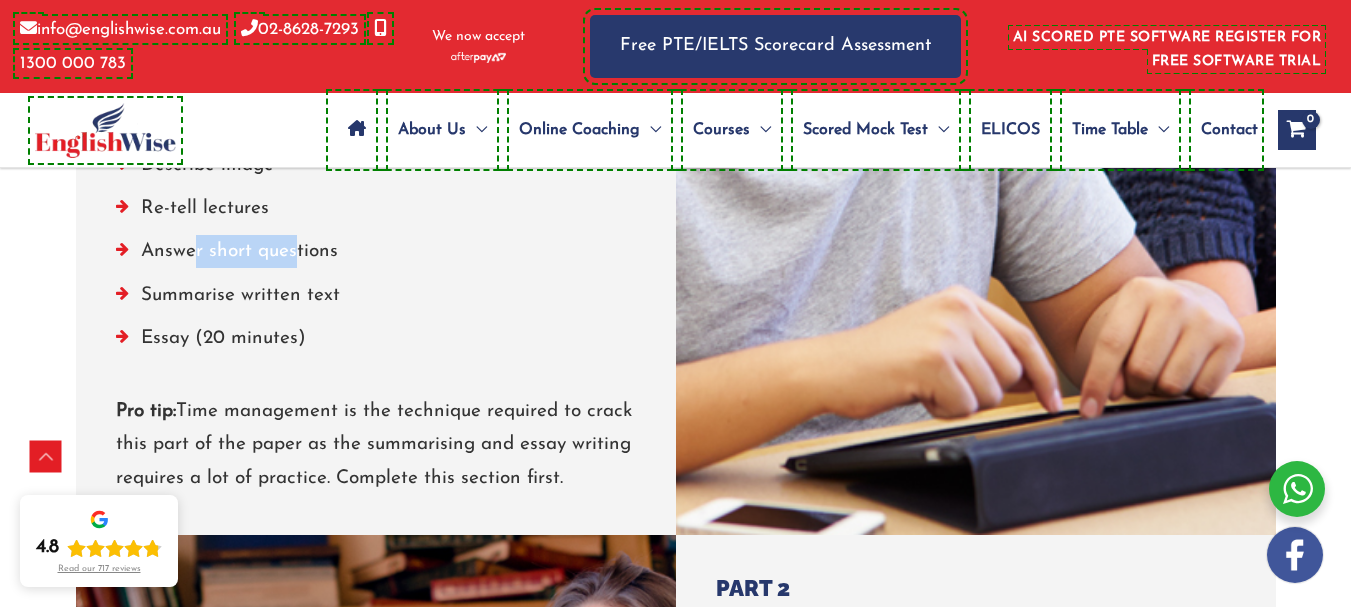 scroll, scrollTop: 2200, scrollLeft: 0, axis: vertical 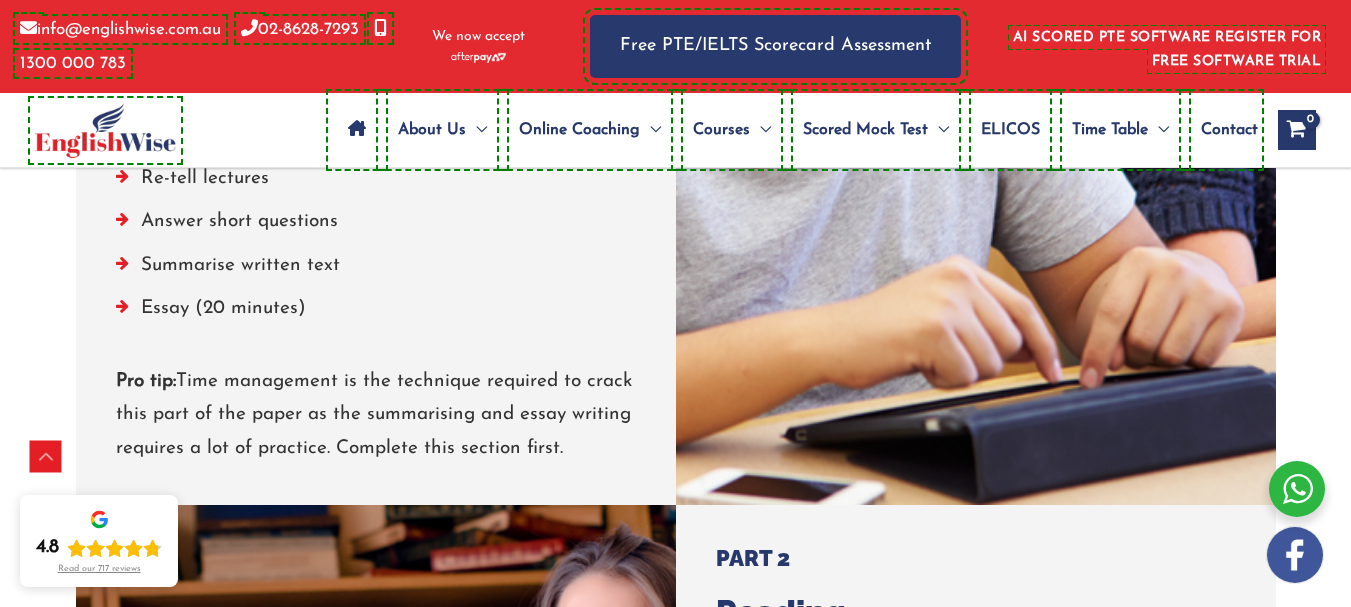 drag 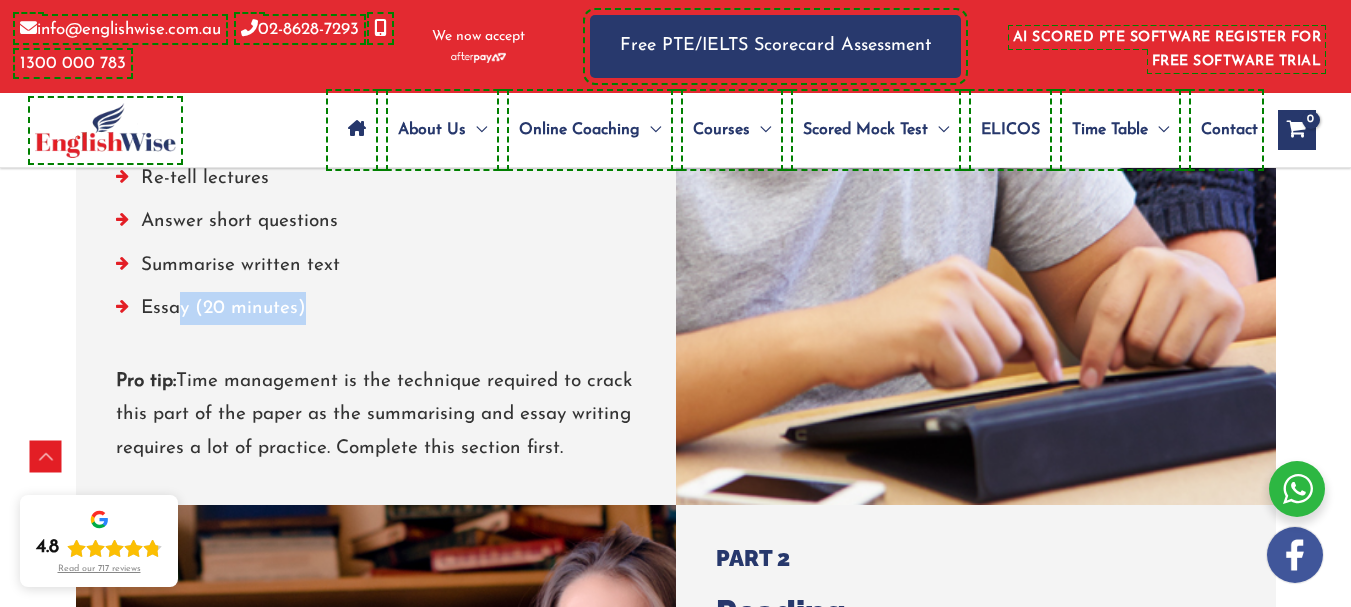 click on "Essay (20 minutes)" at bounding box center (376, 313) 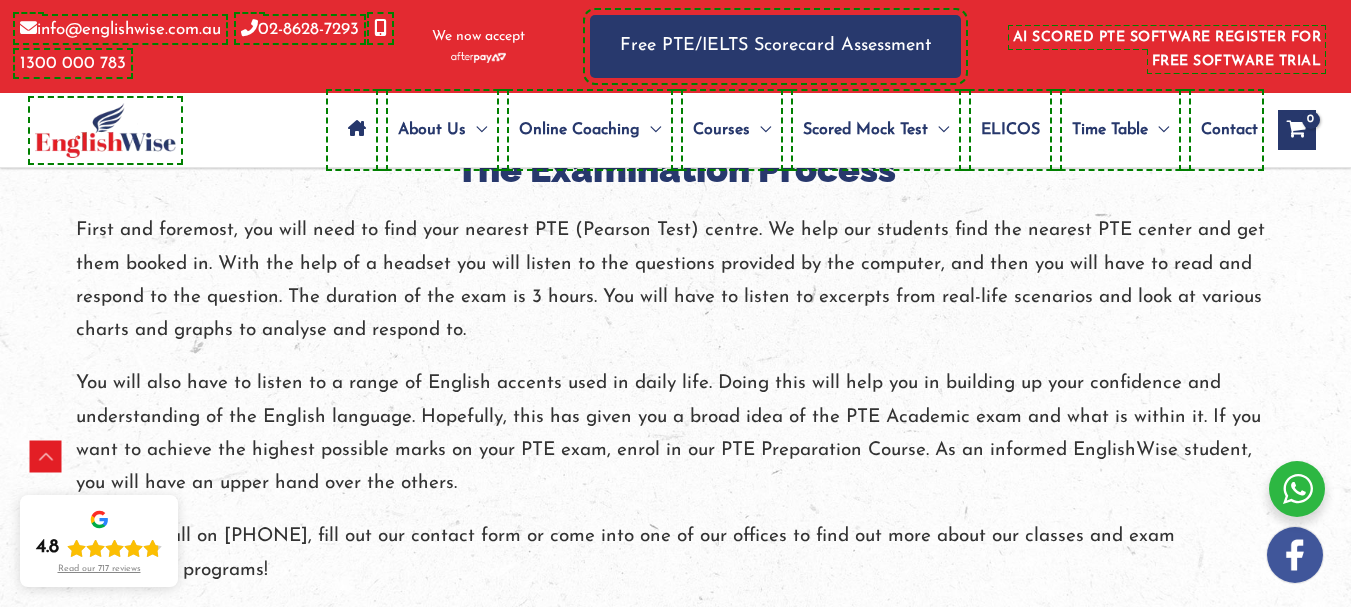scroll, scrollTop: 4300, scrollLeft: 0, axis: vertical 